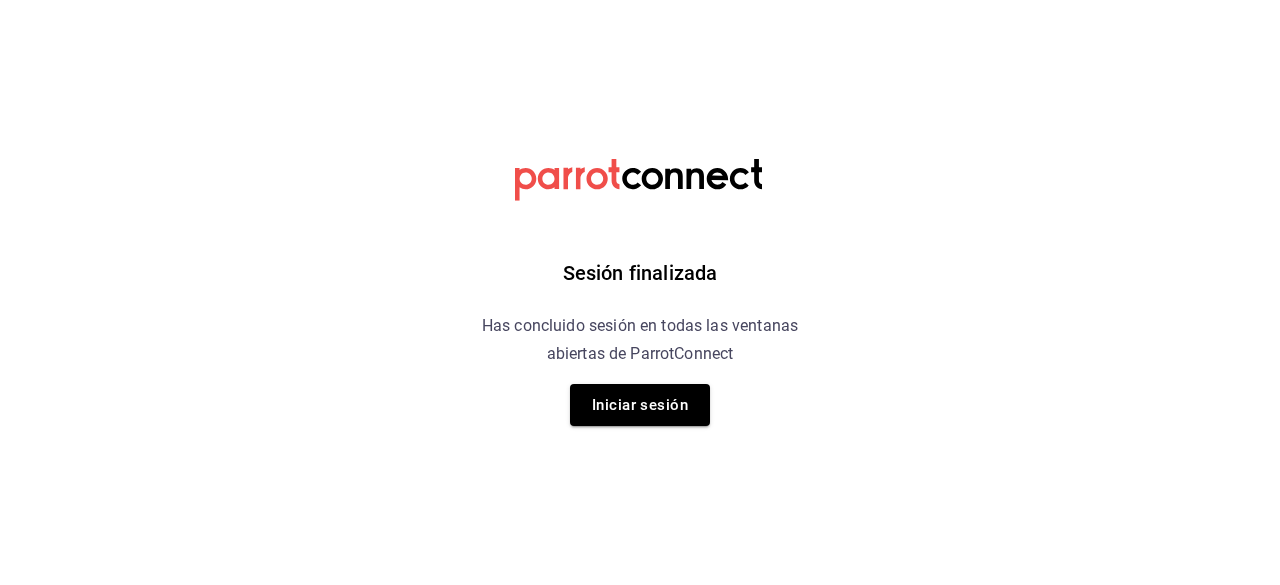 scroll, scrollTop: 0, scrollLeft: 0, axis: both 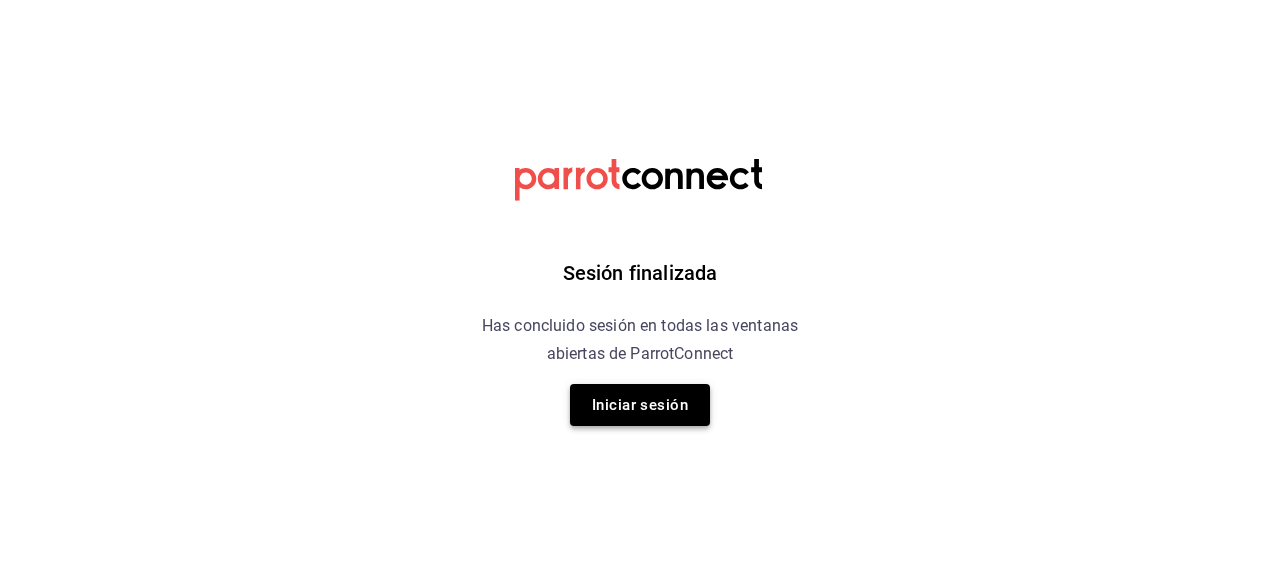 click on "Iniciar sesión" at bounding box center [640, 405] 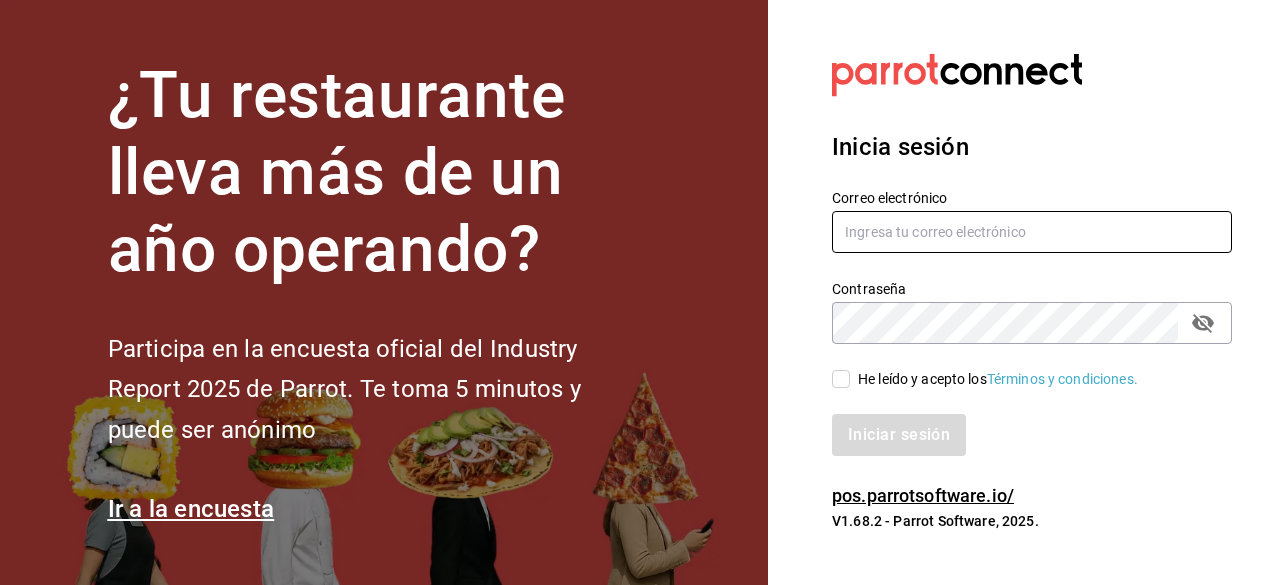 click at bounding box center (1032, 232) 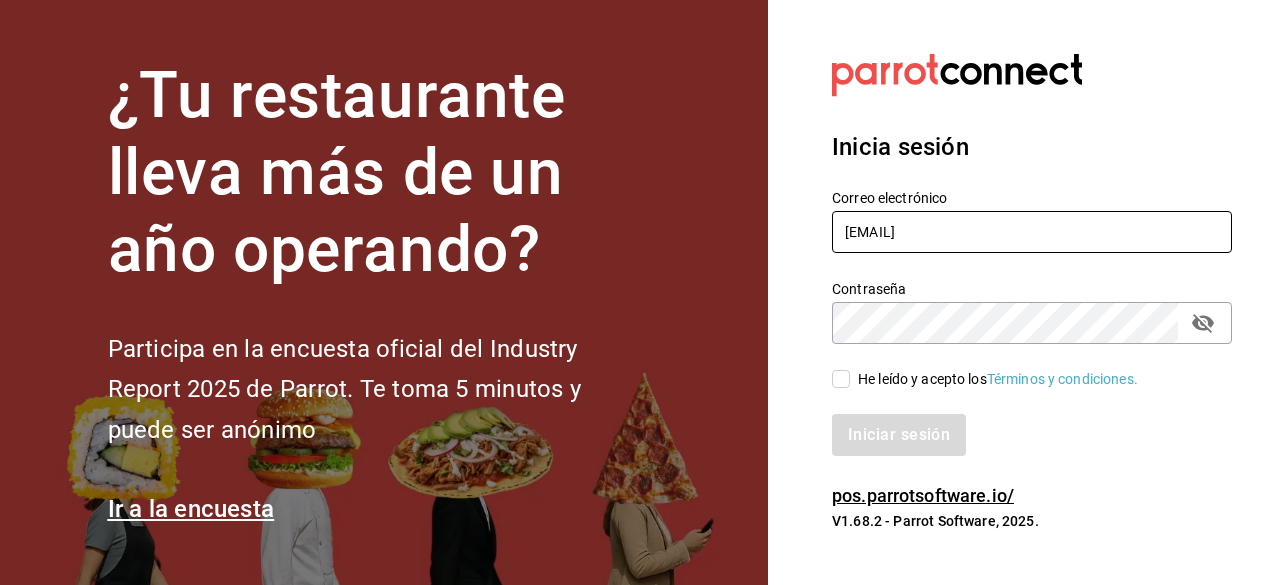 type on "navil.yorba@gmail.com" 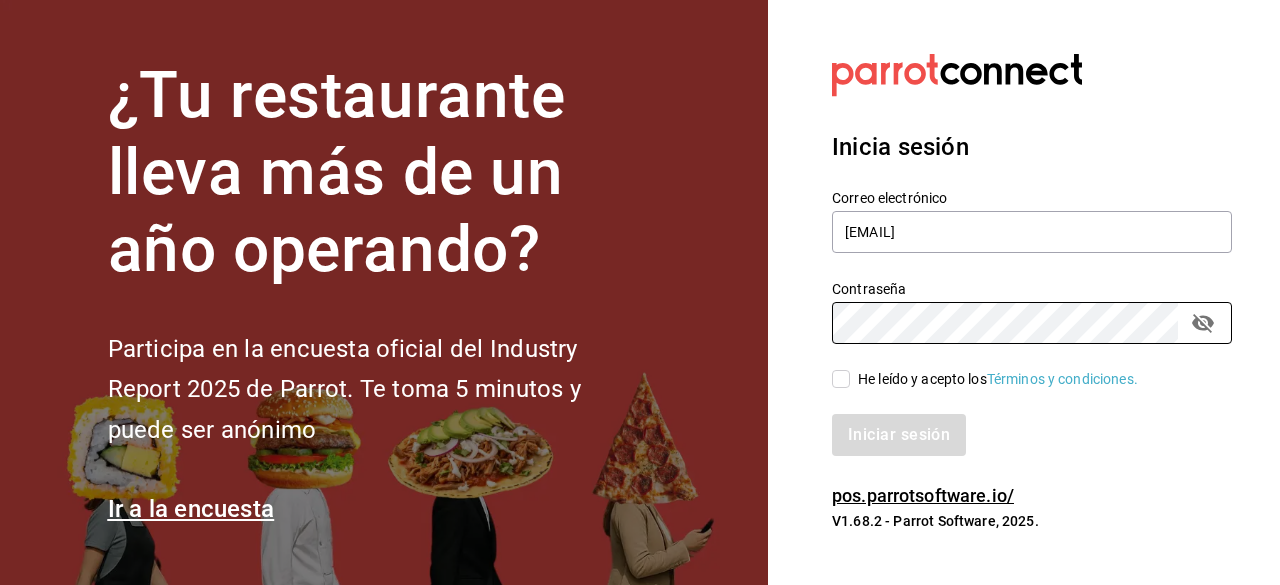 click on "Iniciar sesión" at bounding box center (1020, 423) 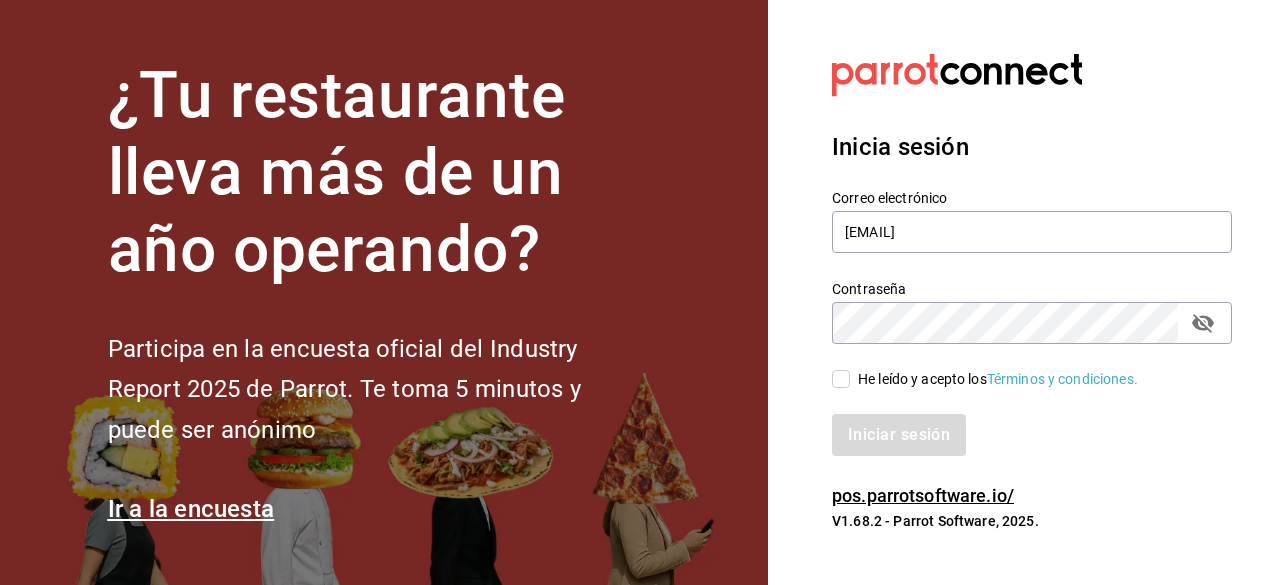 click on "He leído y acepto los  Términos y condiciones." at bounding box center [994, 379] 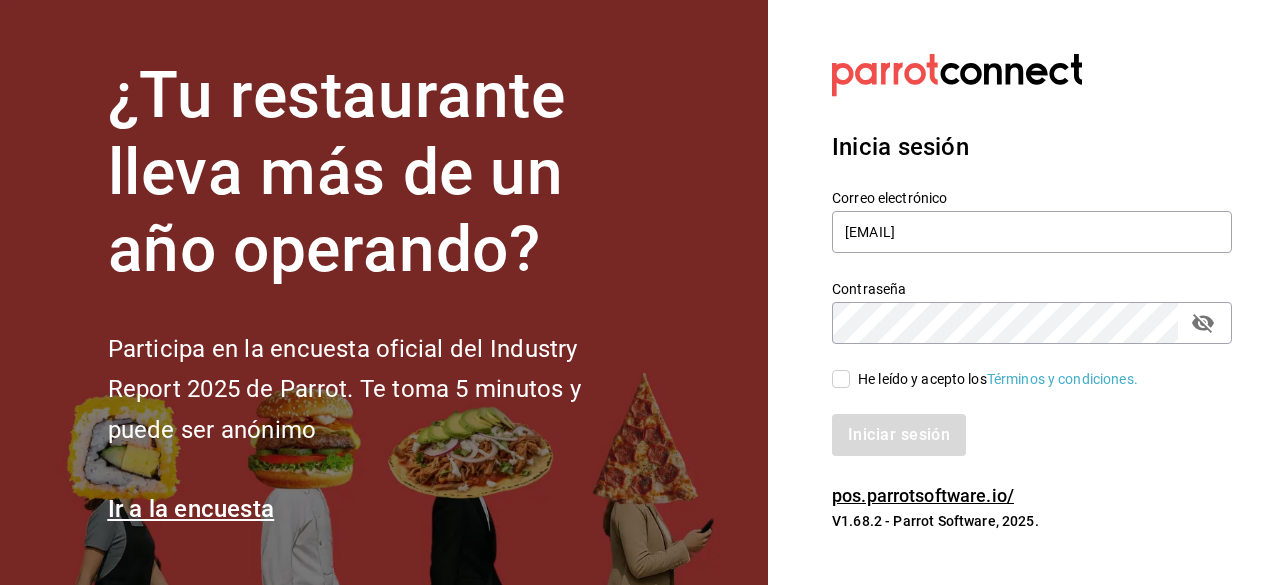 checkbox on "true" 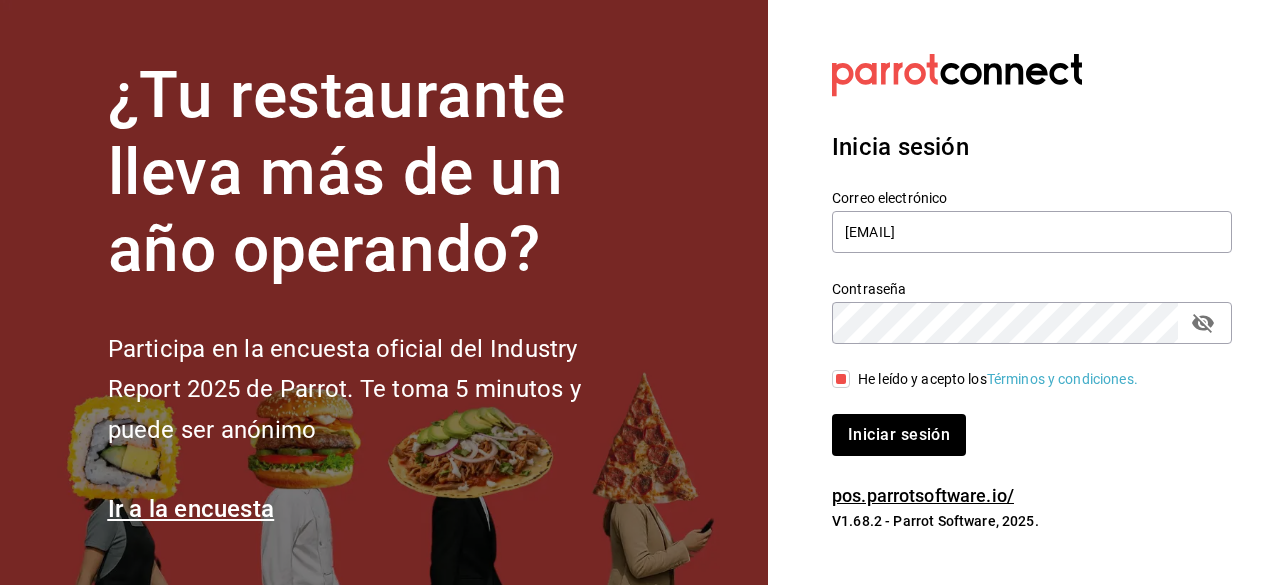 click 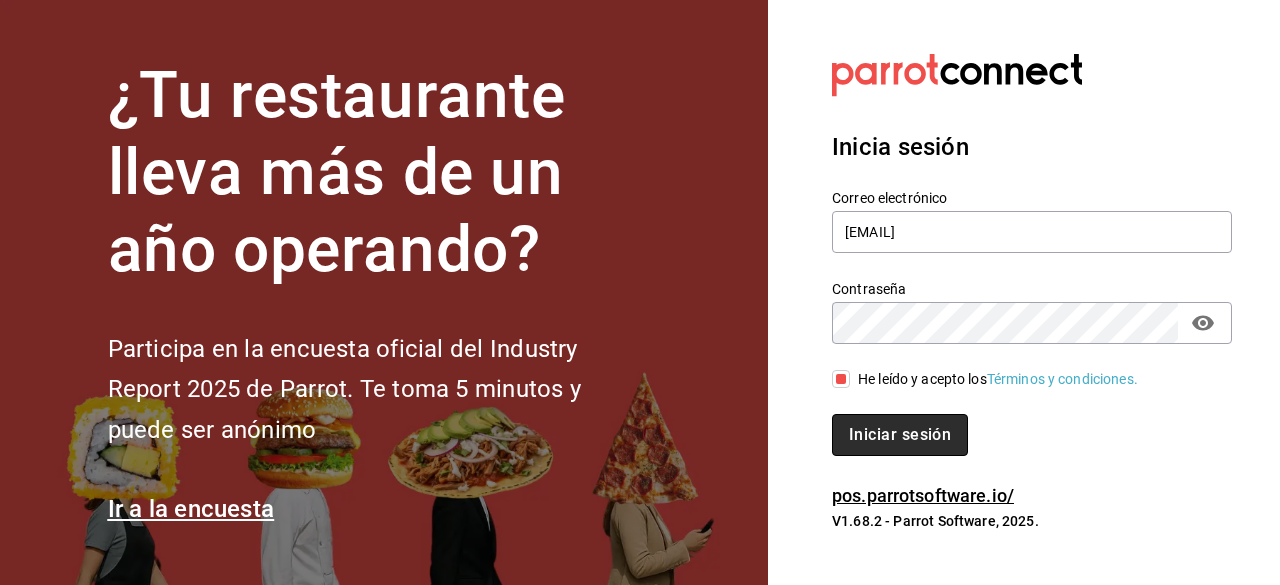 click on "Iniciar sesión" at bounding box center (900, 435) 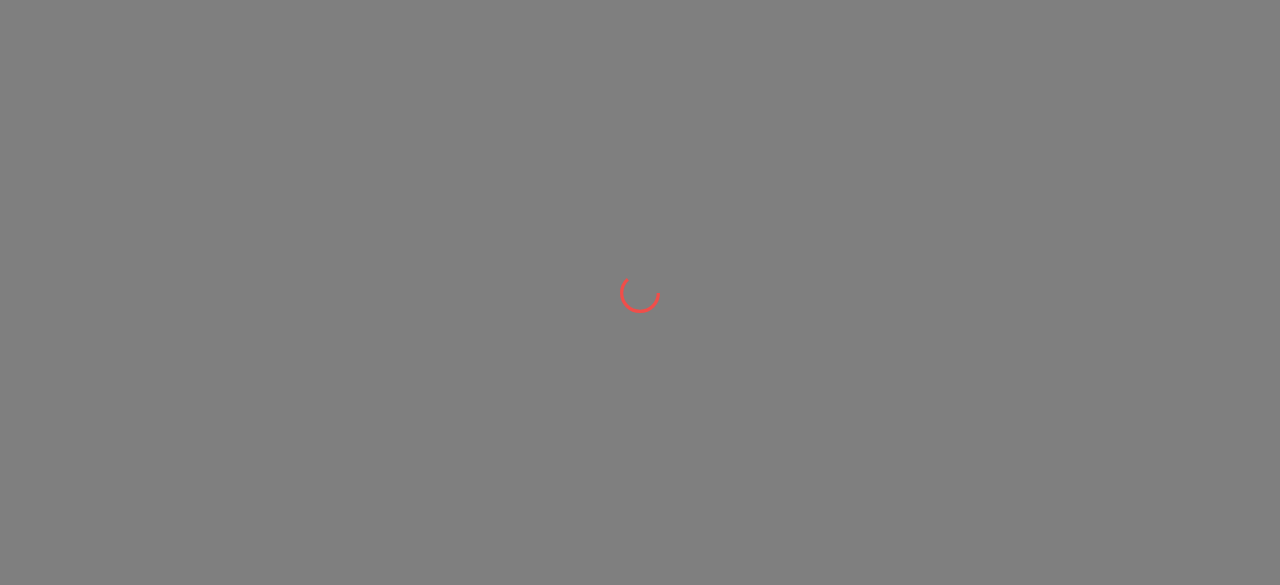 scroll, scrollTop: 0, scrollLeft: 0, axis: both 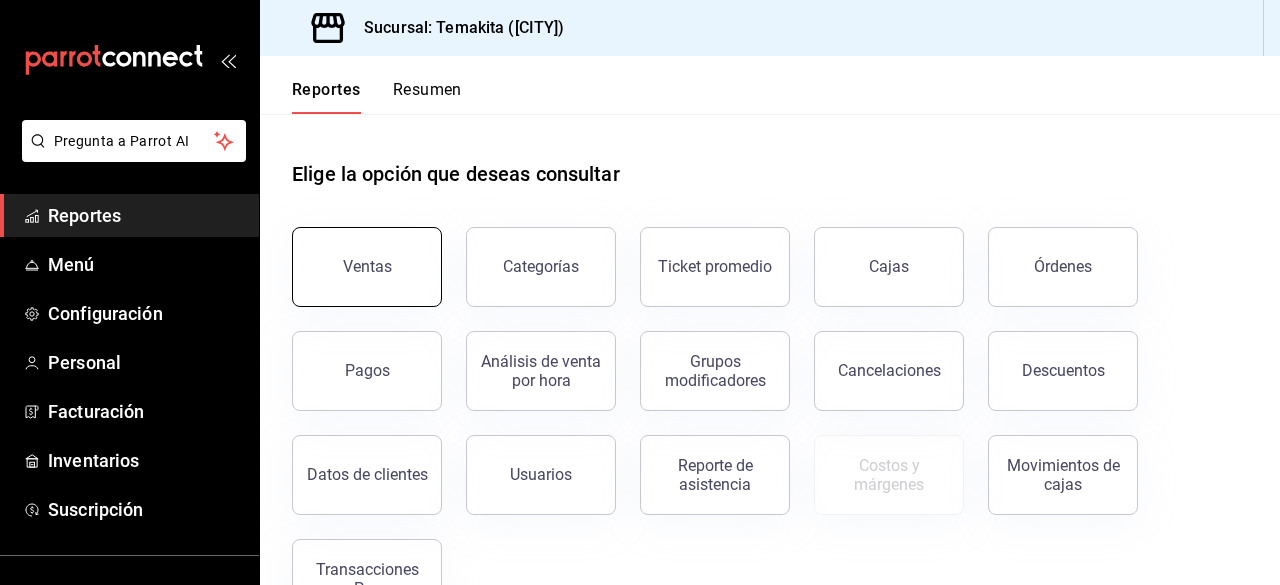 click on "Ventas" at bounding box center [367, 266] 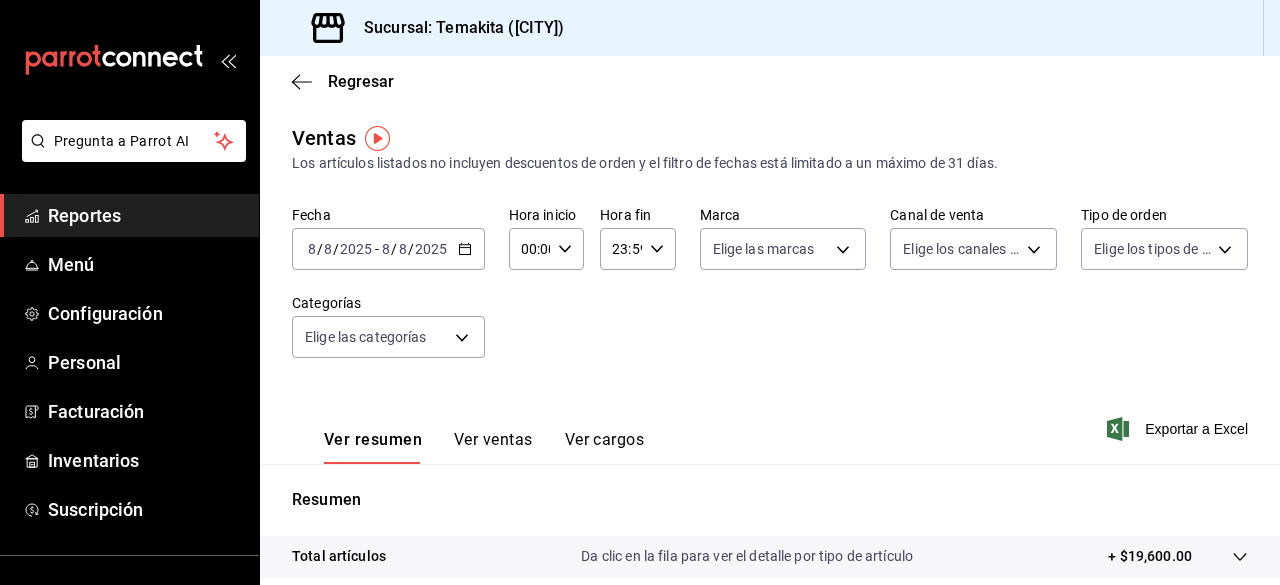 click on "2025" at bounding box center [431, 249] 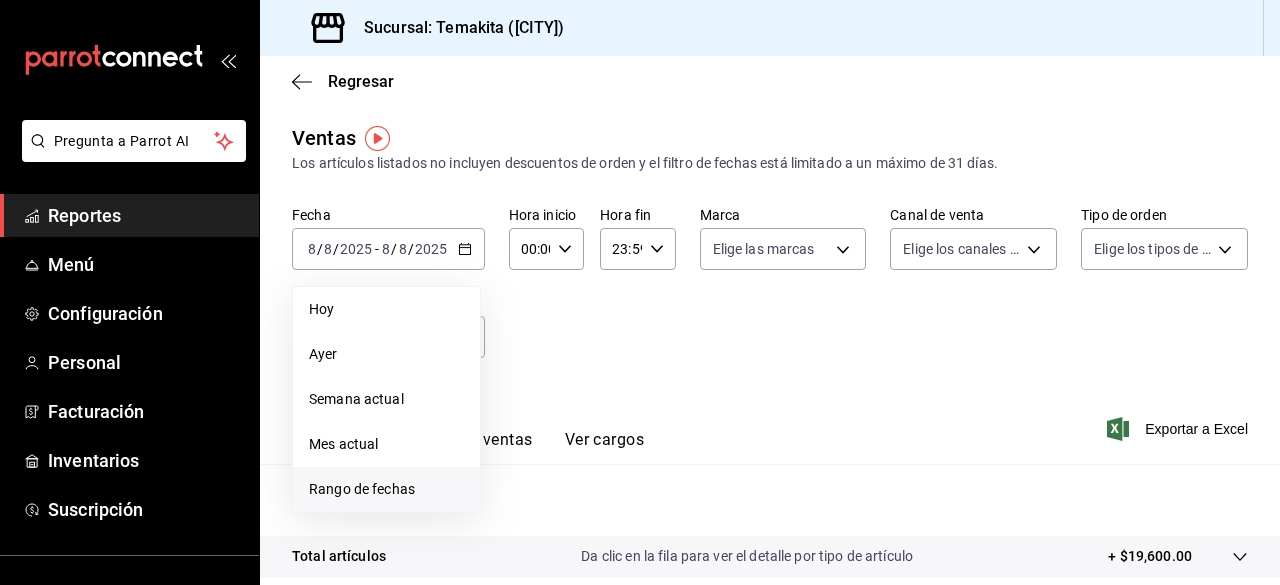 click on "Rango de fechas" at bounding box center [386, 489] 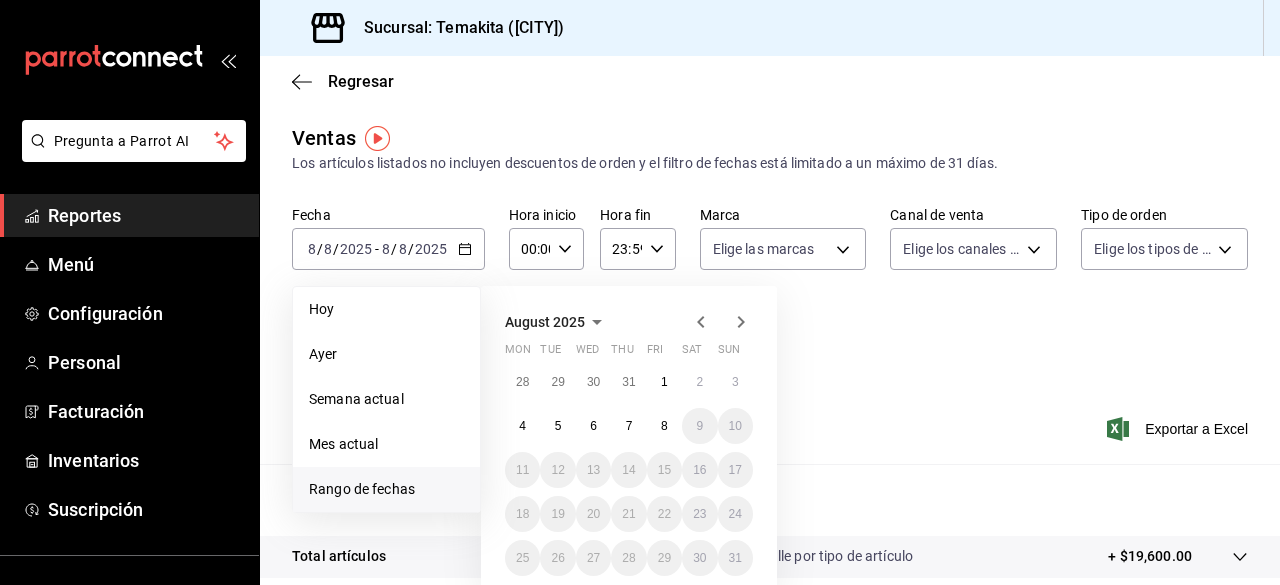 click 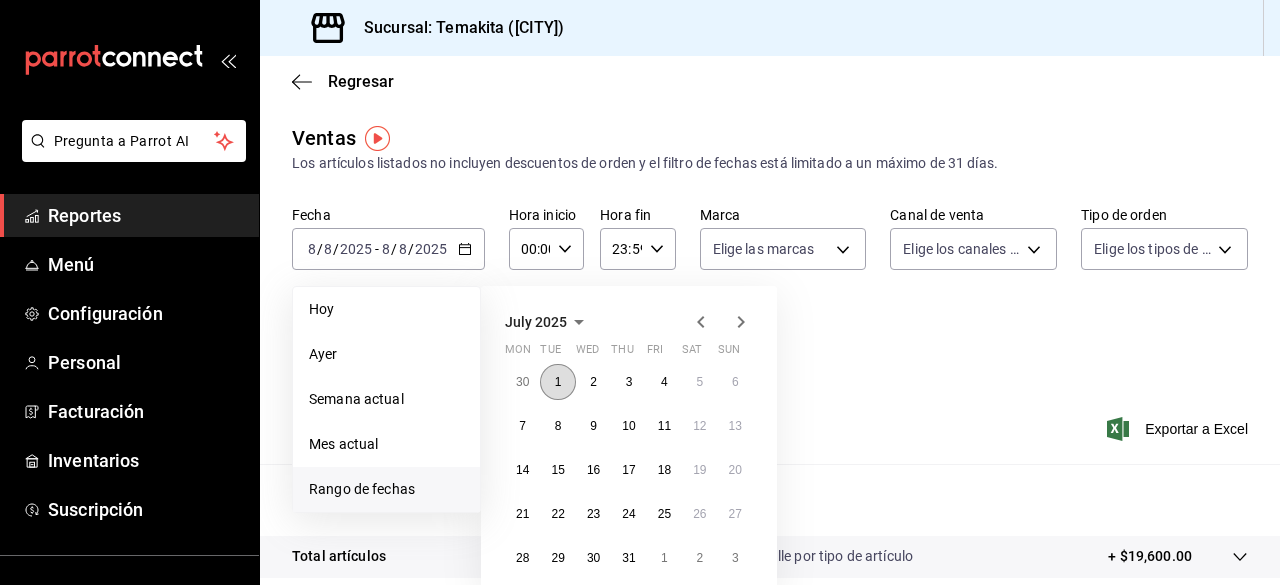 click on "1" at bounding box center [558, 382] 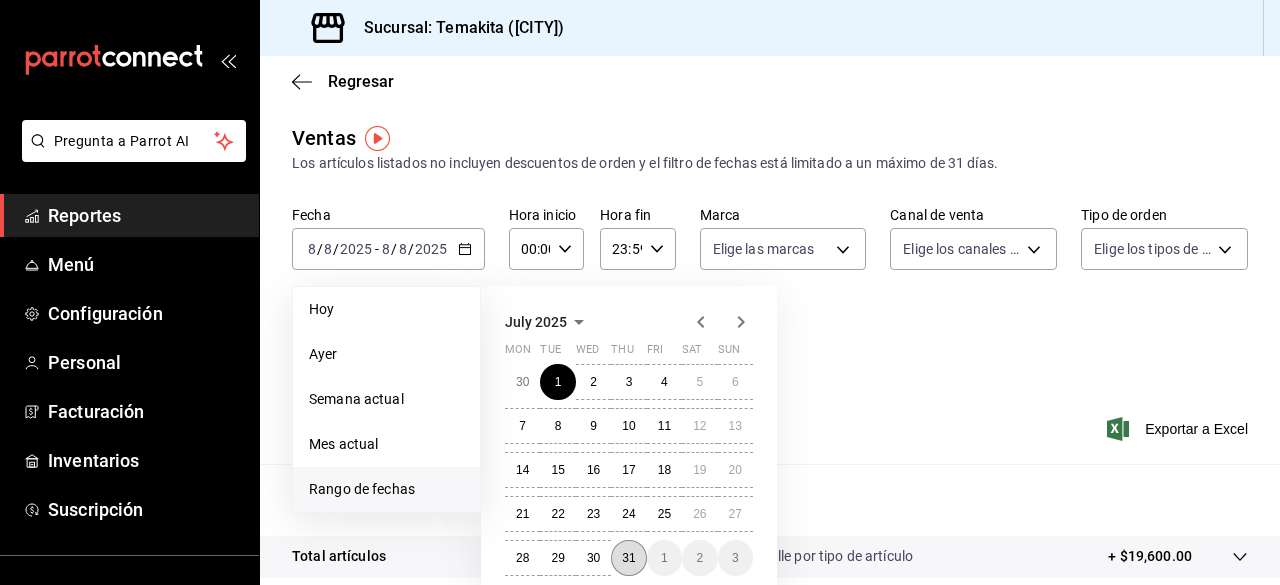 click on "31" at bounding box center (628, 558) 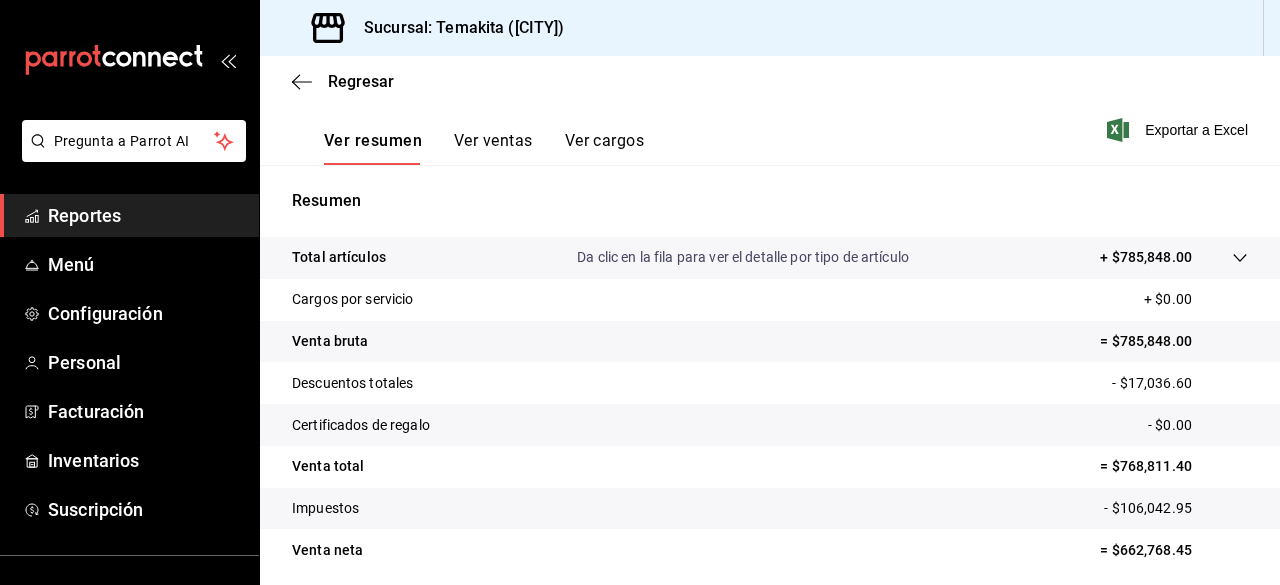 scroll, scrollTop: 373, scrollLeft: 0, axis: vertical 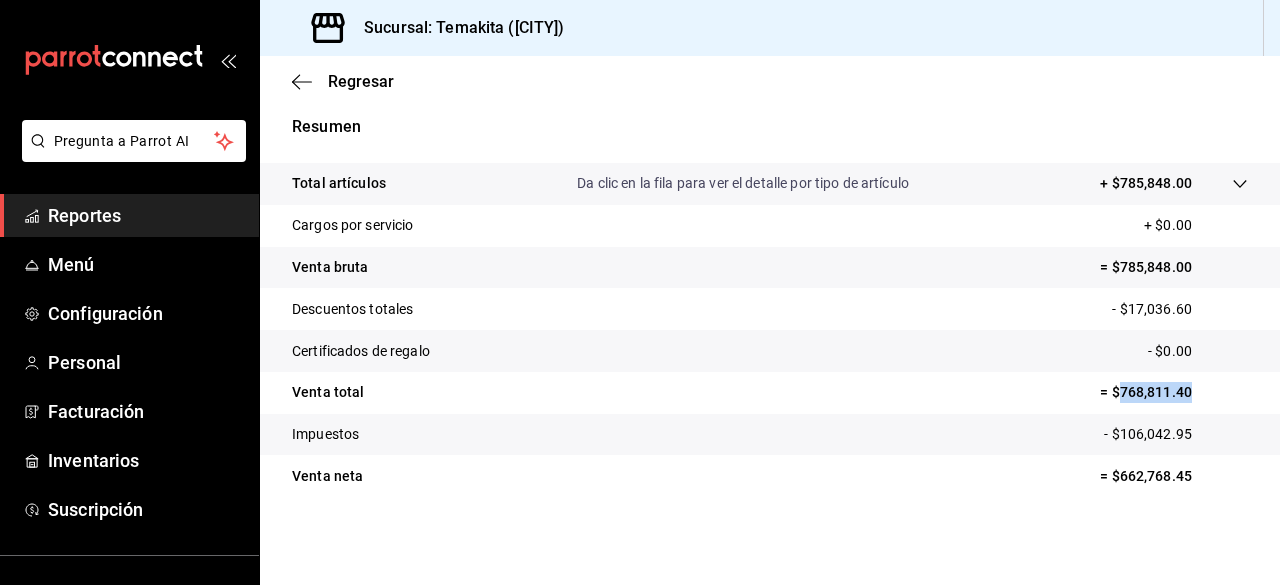drag, startPoint x: 1175, startPoint y: 390, endPoint x: 1102, endPoint y: 389, distance: 73.00685 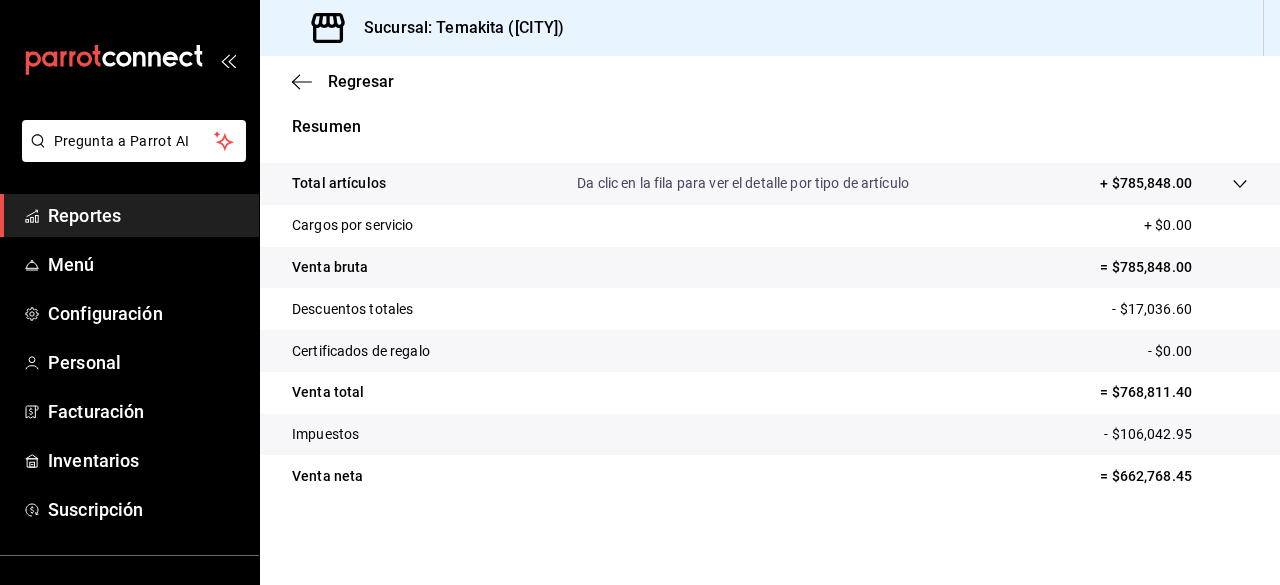 click on "Certificados de regalo - $0.00" at bounding box center [770, 351] 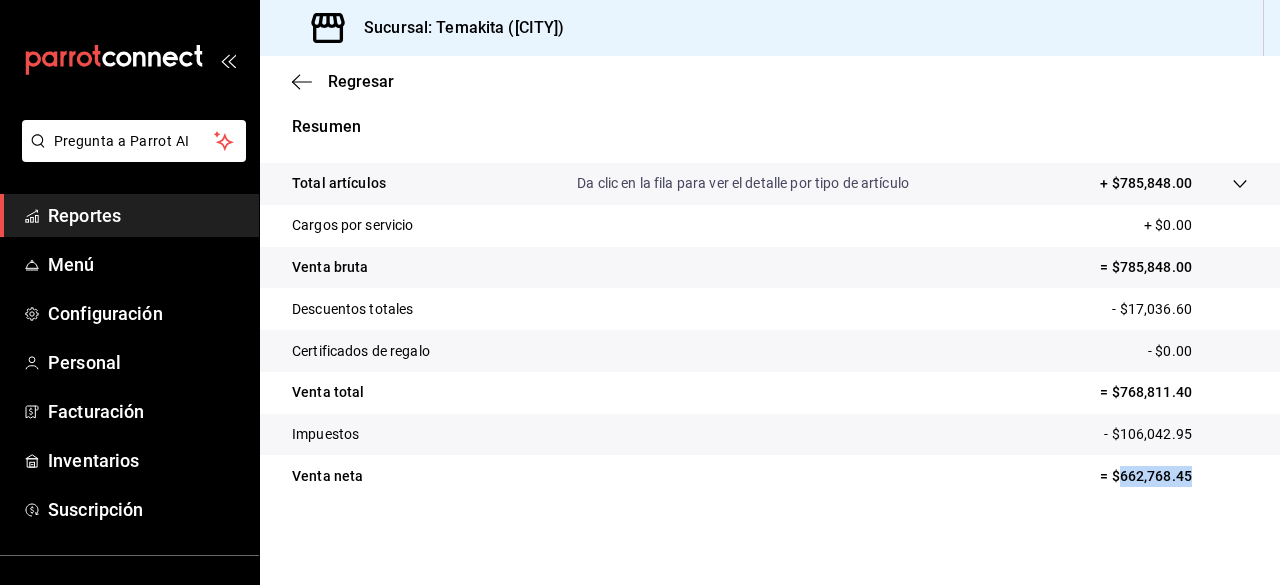 drag, startPoint x: 1176, startPoint y: 478, endPoint x: 1105, endPoint y: 478, distance: 71 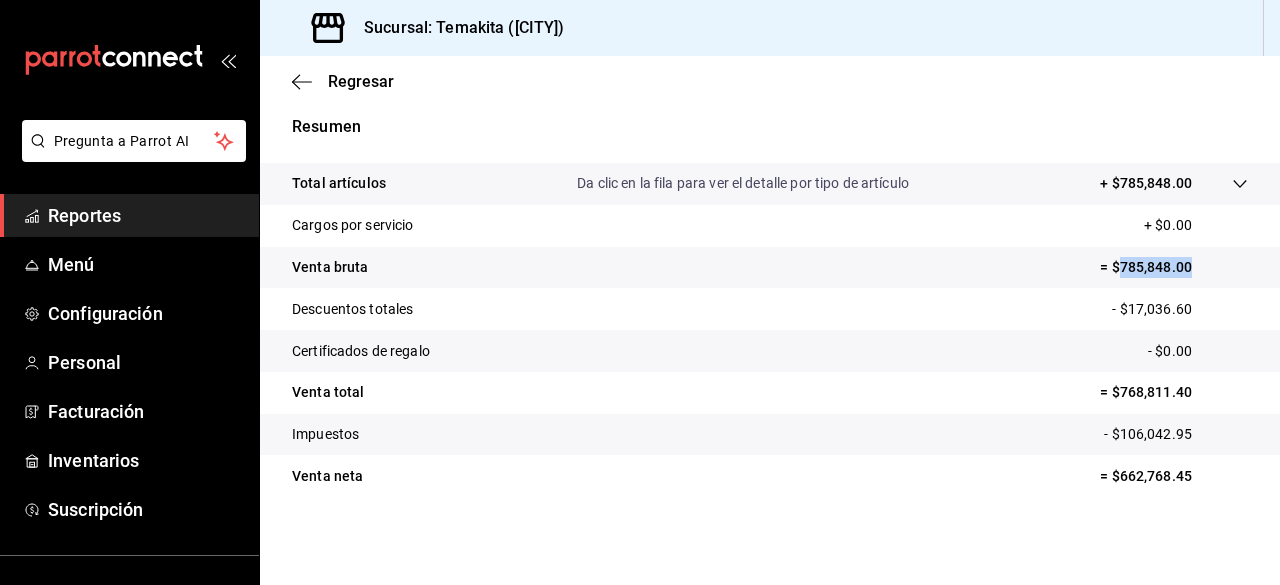 drag, startPoint x: 1177, startPoint y: 270, endPoint x: 1105, endPoint y: 273, distance: 72.06247 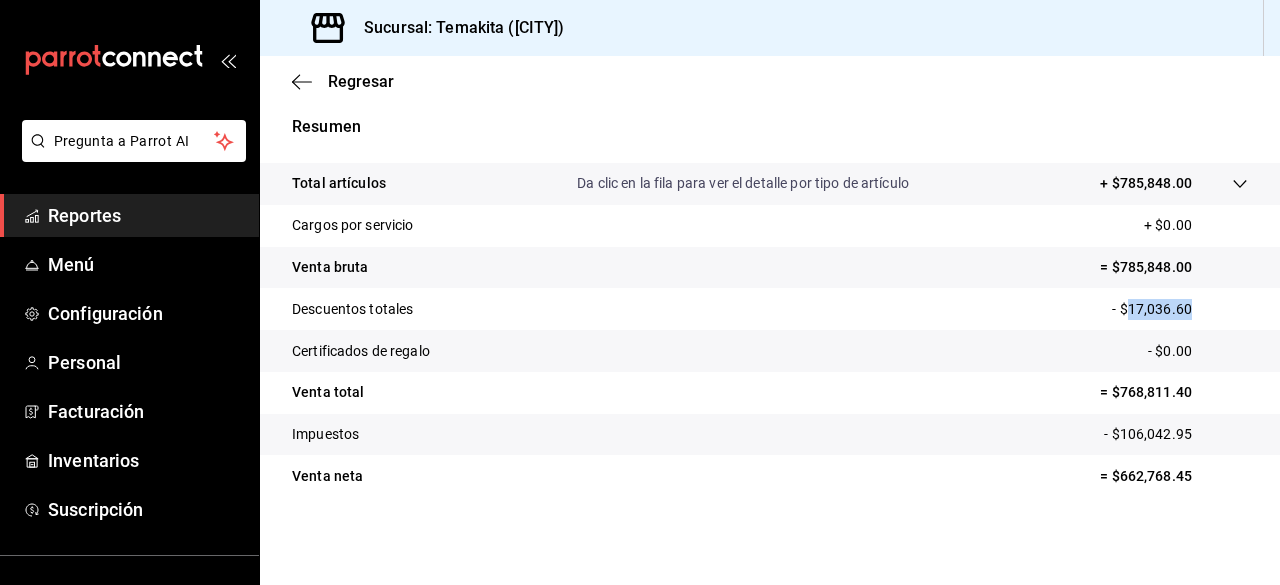 drag, startPoint x: 1179, startPoint y: 307, endPoint x: 1117, endPoint y: 315, distance: 62.514 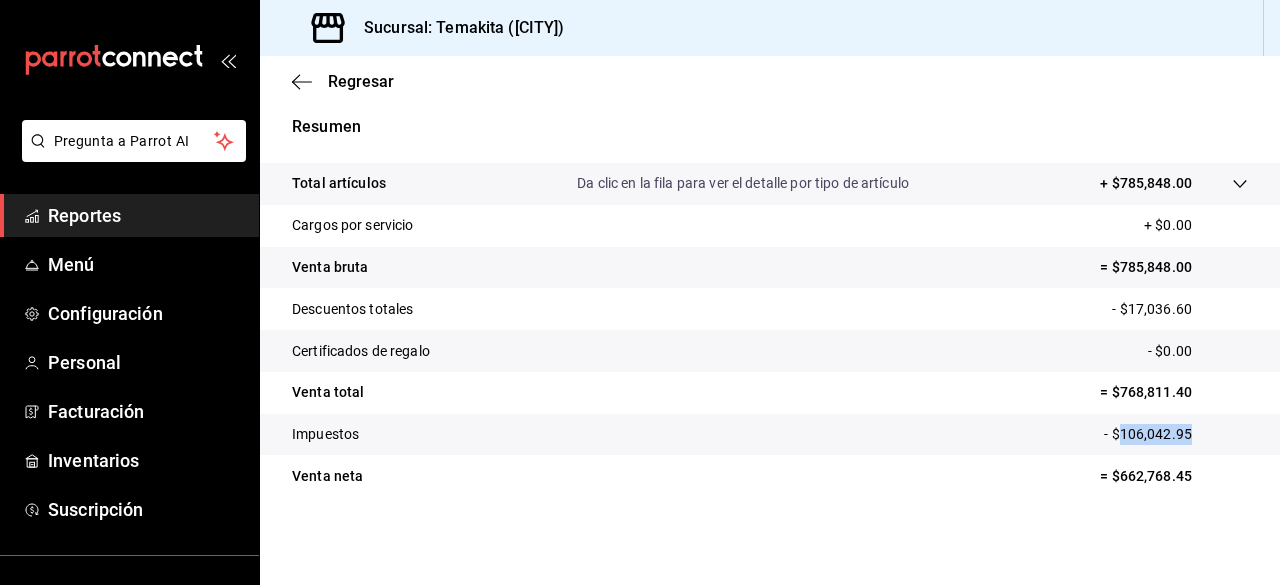 drag, startPoint x: 1175, startPoint y: 431, endPoint x: 1104, endPoint y: 432, distance: 71.00704 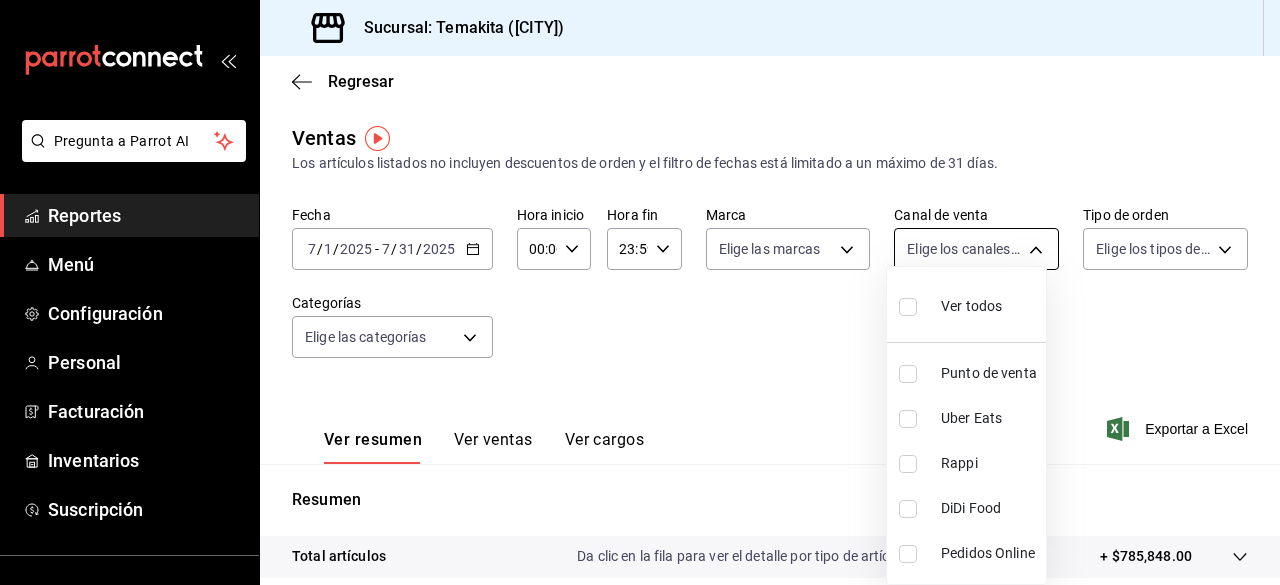click on "Pregunta a Parrot AI Reportes   Menú   Configuración   Personal   Facturación   Inventarios   Suscripción   Ayuda Recomienda Parrot   Navil Yorba CUU   Sugerir nueva función   Sucursal: Temakita ([CITY]) Regresar Ventas Los artículos listados no incluyen descuentos de orden y el filtro de fechas está limitado a un máximo de 31 días. Fecha [DATE] Hora inicio 00:00 Hora inicio Hora fin 23:59 Hora fin Marca Elige las marcas Canal de venta Elige los canales de venta Tipo de orden Elige los tipos de orden Categorías Elige las categorías Ver resumen Ver ventas Ver cargos Exportar a Excel Resumen Total artículos Da clic en la fila para ver el detalle por tipo de artículo + $785,848.00 Cargos por servicio + $0.00 Venta bruta = $785,848.00 Descuentos totales - $17,036.60 Certificados de regalo - $0.00 Venta total = $768,811.40 Impuestos - $106,042.95 Venta neta = $662,768.45 Pregunta a Parrot AI Reportes   Menú   Configuración   Personal   Facturación" at bounding box center [640, 292] 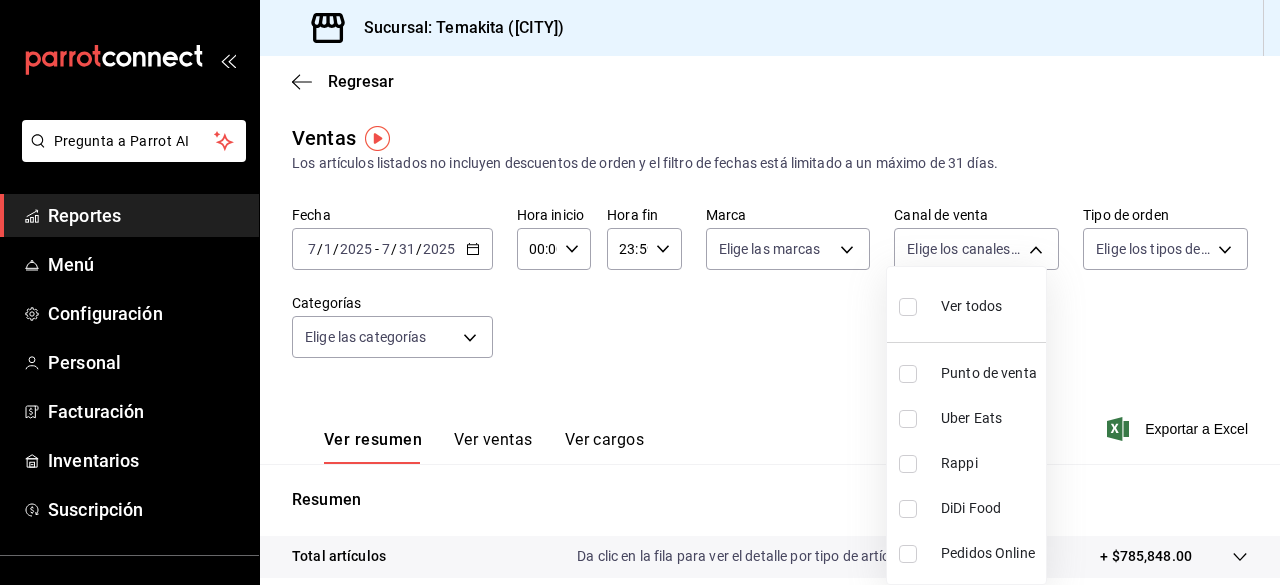 click at bounding box center [908, 419] 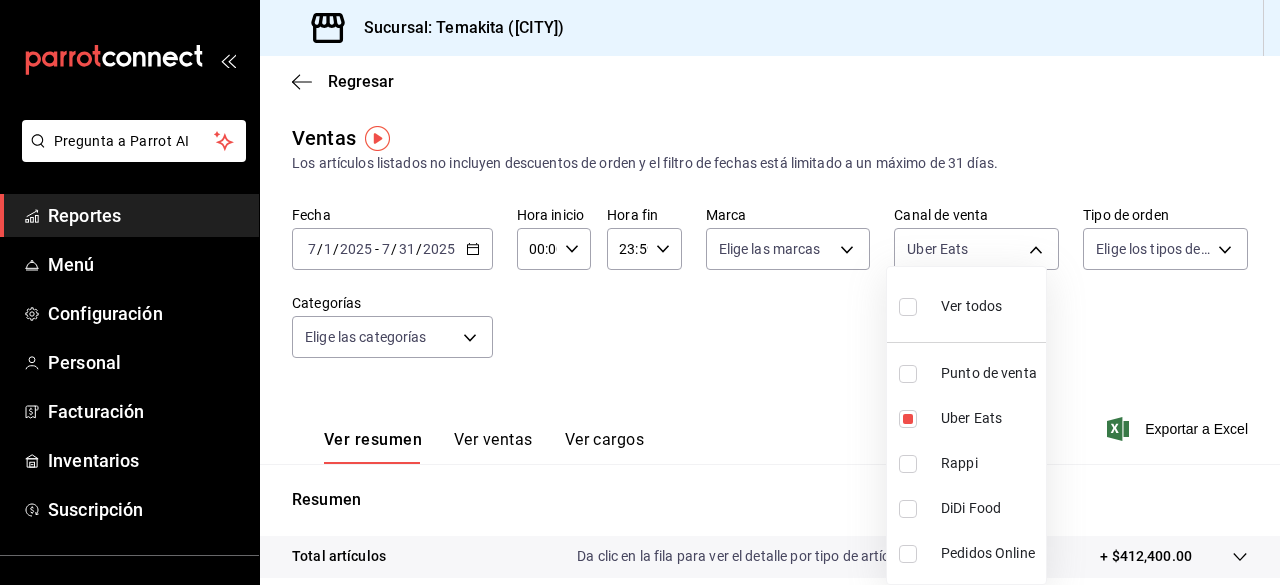 click at bounding box center (640, 292) 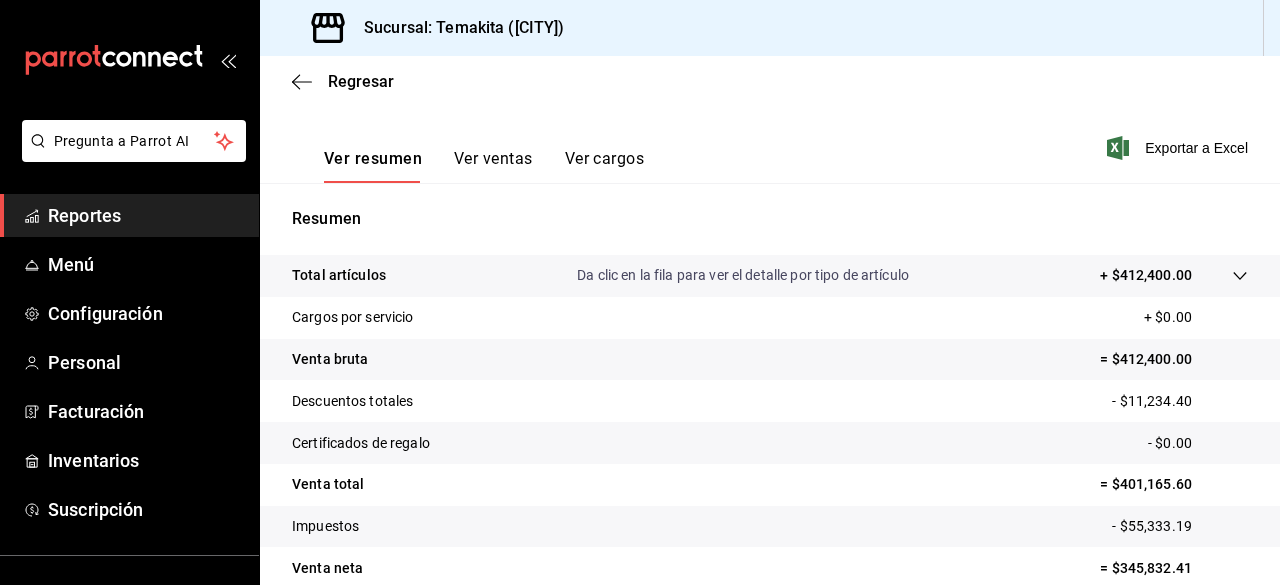 scroll, scrollTop: 373, scrollLeft: 0, axis: vertical 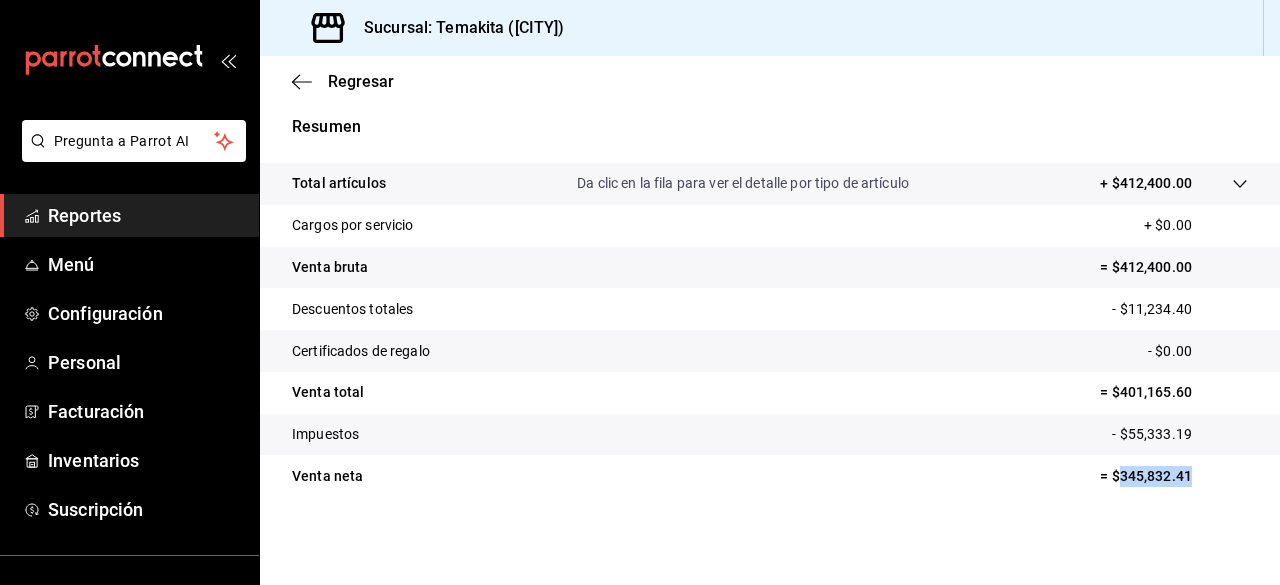 drag, startPoint x: 1178, startPoint y: 477, endPoint x: 1106, endPoint y: 481, distance: 72.11102 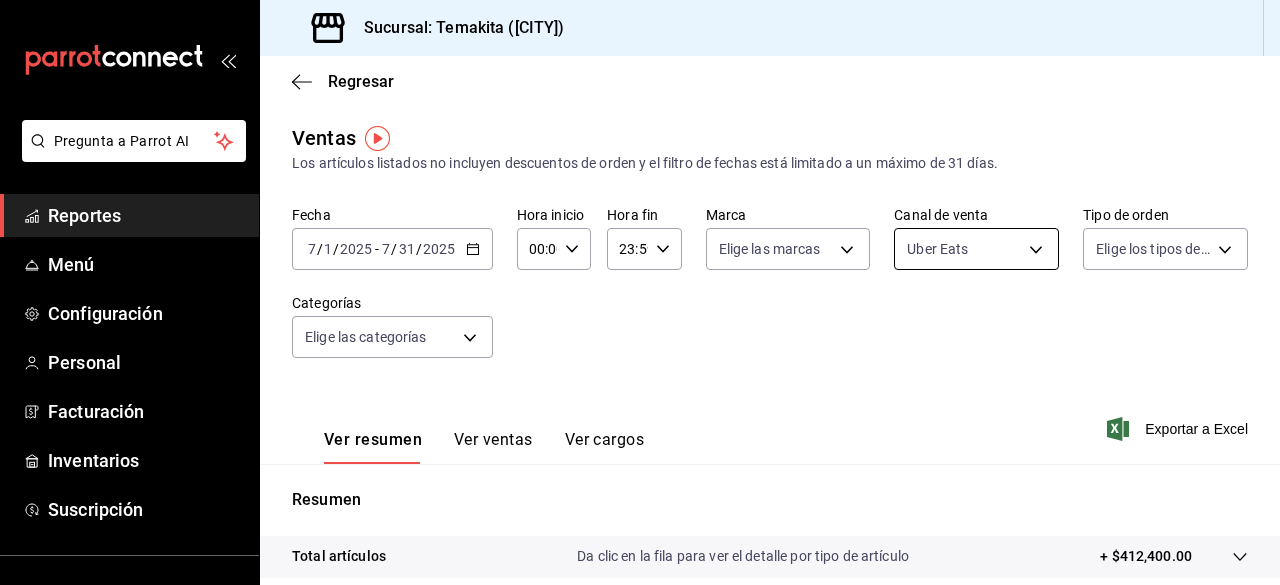 click on "Pregunta a Parrot AI Reportes   Menú   Configuración   Personal   Facturación   Inventarios   Suscripción   Ayuda Recomienda Parrot   Navil Yorba CUU   Sugerir nueva función   Sucursal: Temakita ([CITY]) Regresar Ventas Los artículos listados no incluyen descuentos de orden y el filtro de fechas está limitado a un máximo de 31 días. Fecha [DATE] Hora inicio 00:00 Hora inicio Hora fin 23:59 Hora fin Marca Elige las marcas Canal de venta Uber Eats UBER_EATS Tipo de orden Elige los tipos de orden Categorías Elige las categorías Ver resumen Ver ventas Ver cargos Exportar a Excel Resumen Total artículos Da clic en la fila para ver el detalle por tipo de artículo + $412,400.00 Cargos por servicio + $0.00 Venta bruta = $412,400.00 Descuentos totales - $11,234.40 Certificados de regalo - $0.00 Venta total = $401,165.60 Impuestos - $55,333.19 Venta neta = $345,832.41 Pregunta a Parrot AI Reportes   Menú   Configuración   Personal   Facturación       Ayuda" at bounding box center [640, 292] 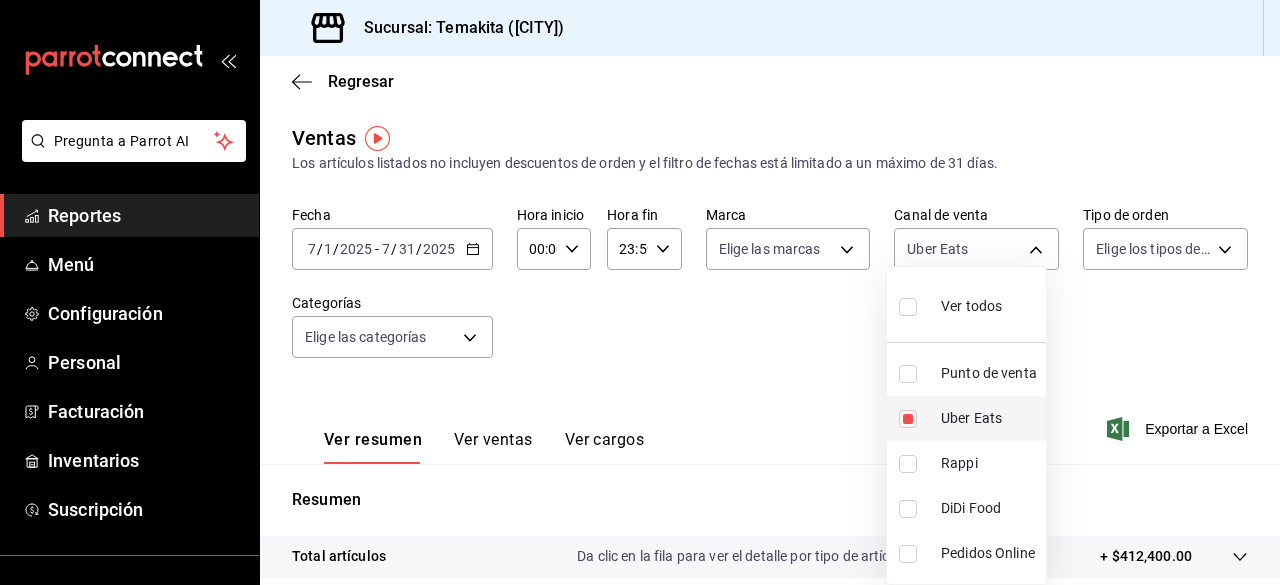 click at bounding box center [908, 419] 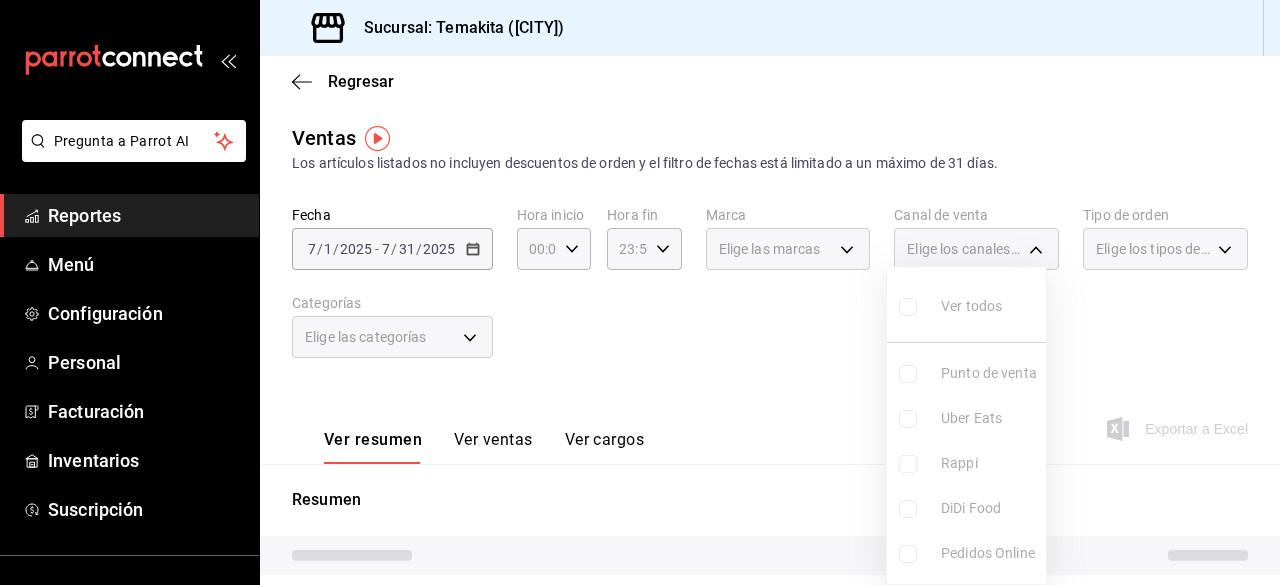 click on "Ver todos Punto de venta Uber Eats Rappi DiDi Food Pedidos Online" at bounding box center [966, 425] 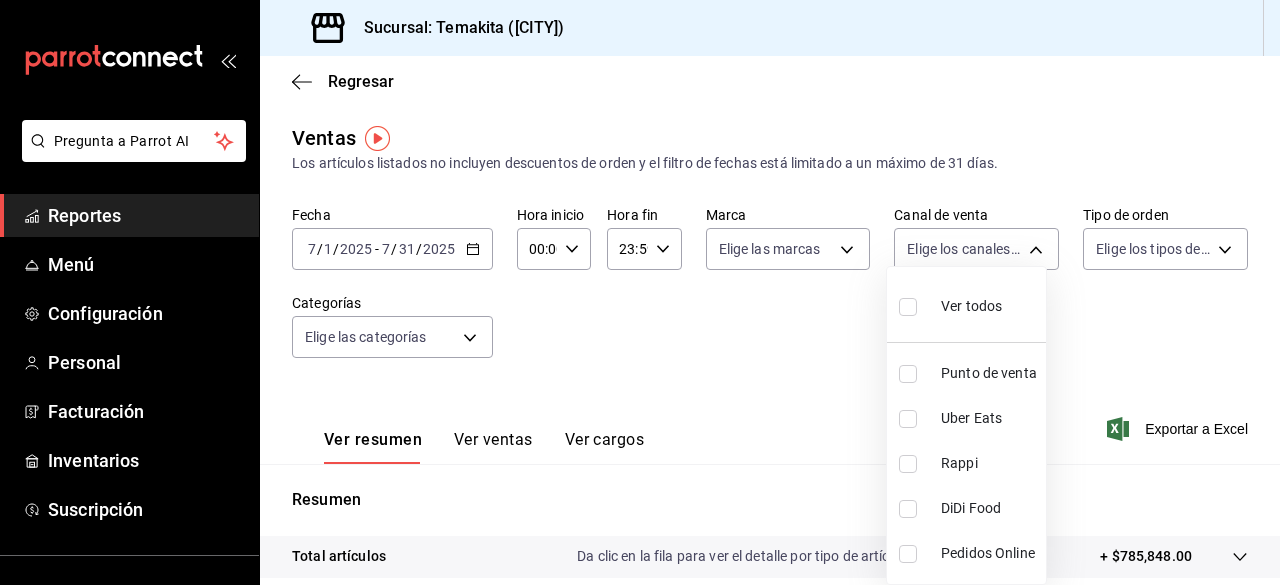 click at bounding box center (908, 464) 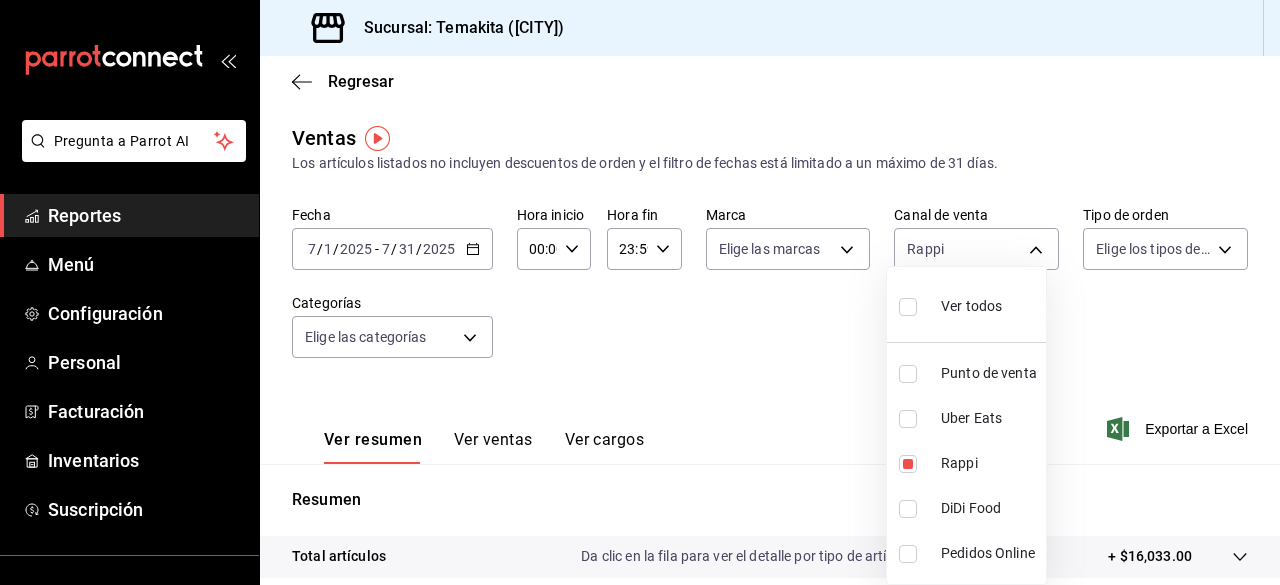 click at bounding box center (640, 292) 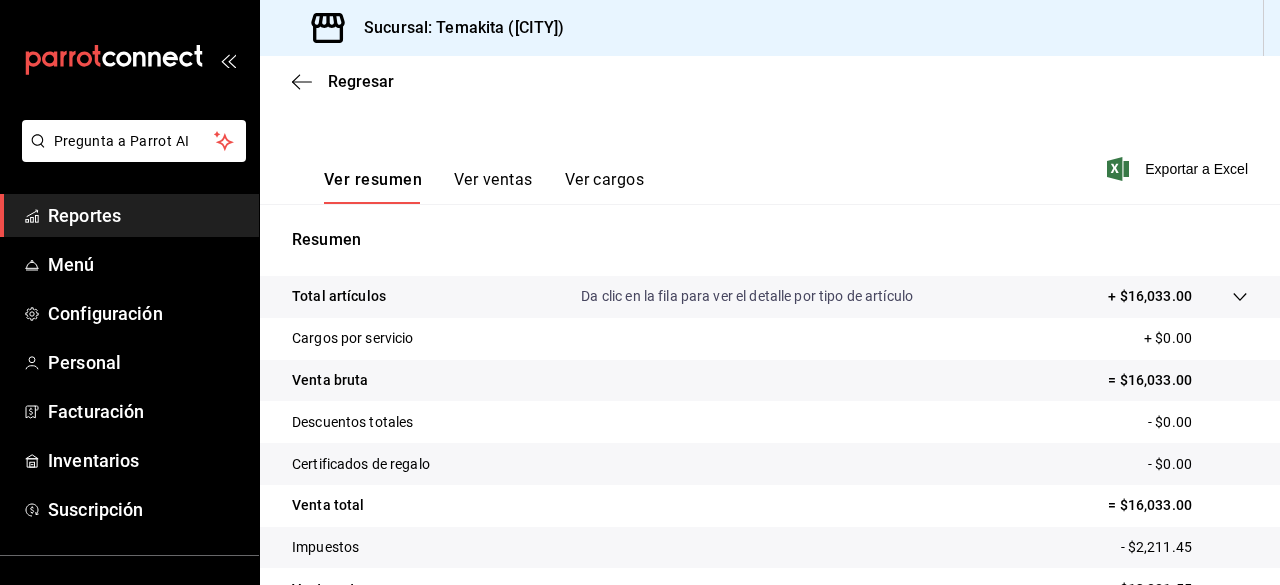 scroll, scrollTop: 373, scrollLeft: 0, axis: vertical 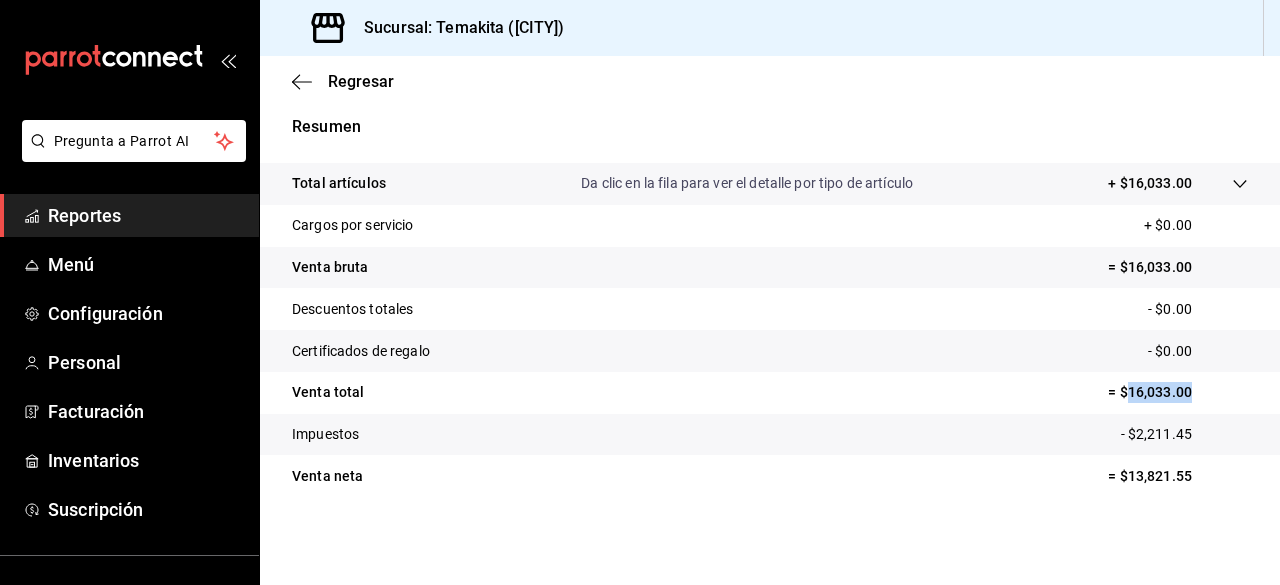 drag, startPoint x: 1179, startPoint y: 393, endPoint x: 1115, endPoint y: 399, distance: 64.28063 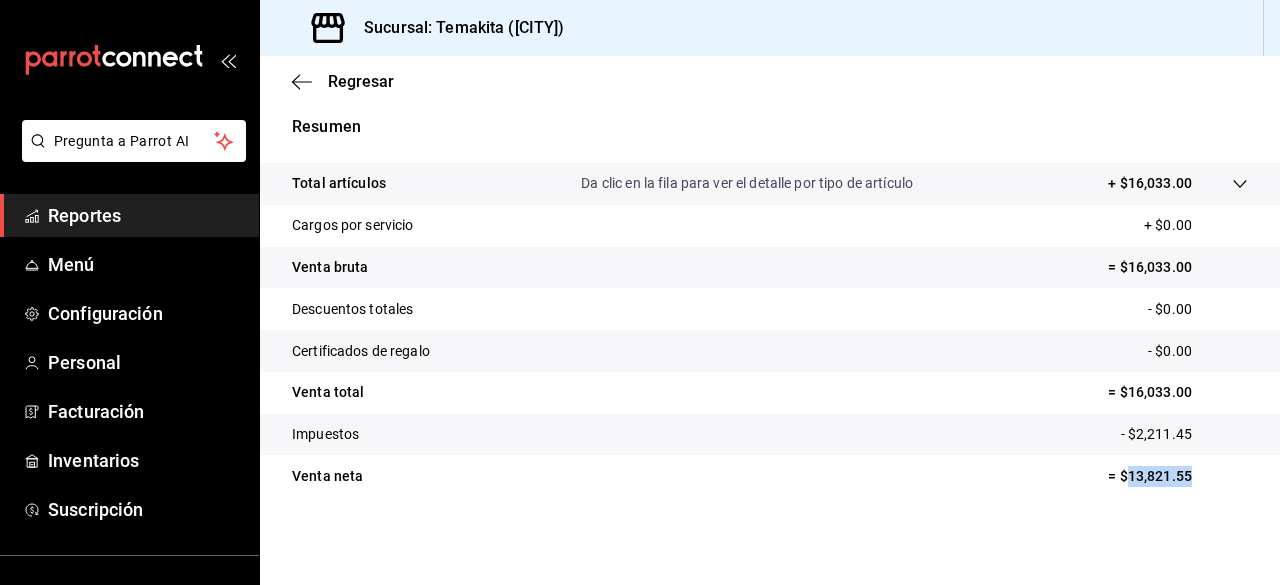 drag, startPoint x: 1181, startPoint y: 483, endPoint x: 1115, endPoint y: 483, distance: 66 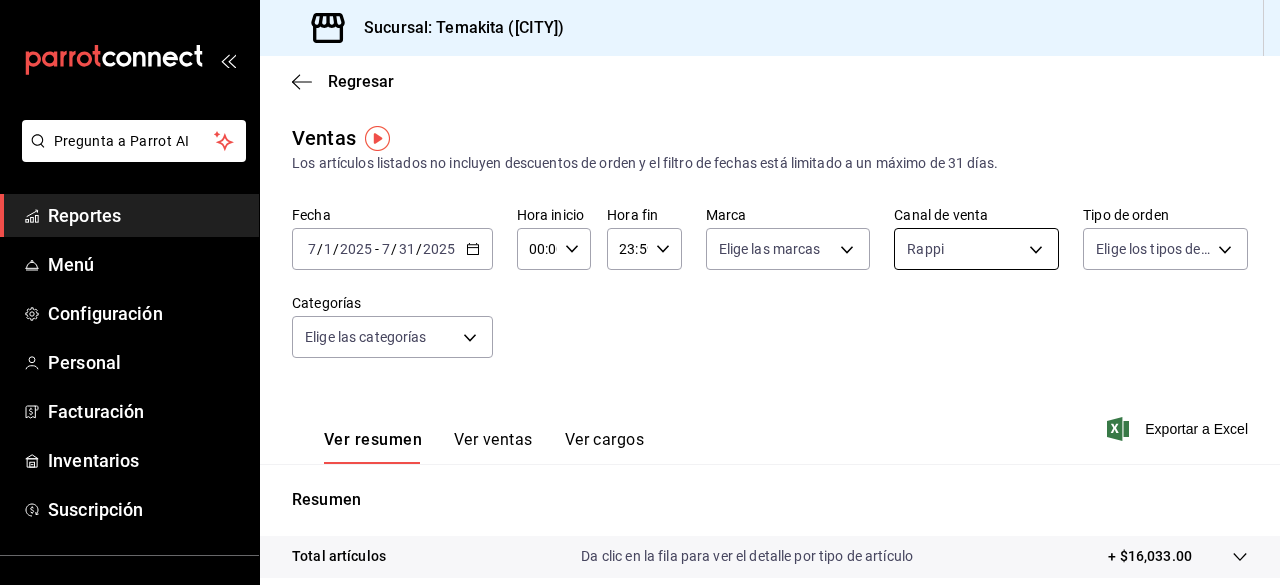 click on "Pregunta a Parrot AI Reportes   Menú   Configuración   Personal   Facturación   Inventarios   Suscripción   Ayuda Recomienda Parrot   Navil Yorba CUU   Sugerir nueva función   Sucursal: Temakita ([CITY]) Regresar Ventas Los artículos listados no incluyen descuentos de orden y el filtro de fechas está limitado a un máximo de 31 días. Fecha [DATE] Hora inicio 00:00 Hora inicio Hora fin 23:59 Hora fin Marca Elige las marcas Canal de venta Rappi RAPPI Tipo de orden Elige los tipos de orden Categorías Elige las categorías Ver resumen Ver ventas Ver cargos Exportar a Excel Resumen Total artículos Da clic en la fila para ver el detalle por tipo de artículo + $16,033.00 Cargos por servicio + $0.00 Venta bruta = $16,033.00 Descuentos totales - $0.00 Certificados de regalo - $0.00 Venta total = $16,033.00 Impuestos - $2,211.45 Venta neta = $13,821.55 Pregunta a Parrot AI Reportes   Menú   Configuración   Personal   Facturación   Inventarios   Suscripción" at bounding box center [640, 292] 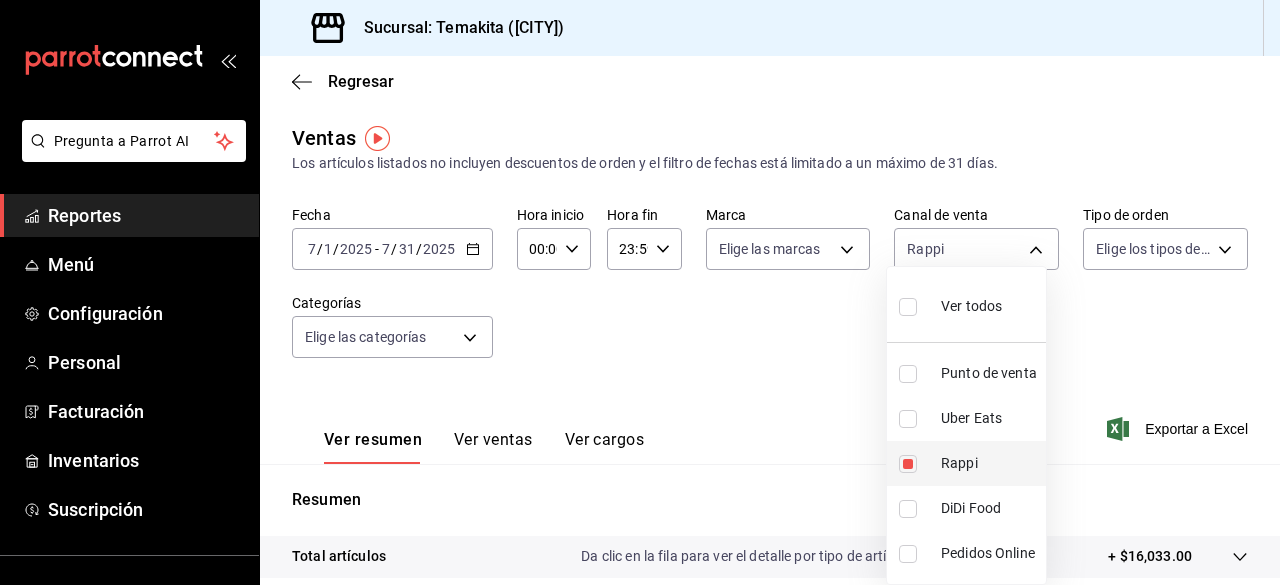 click at bounding box center (912, 464) 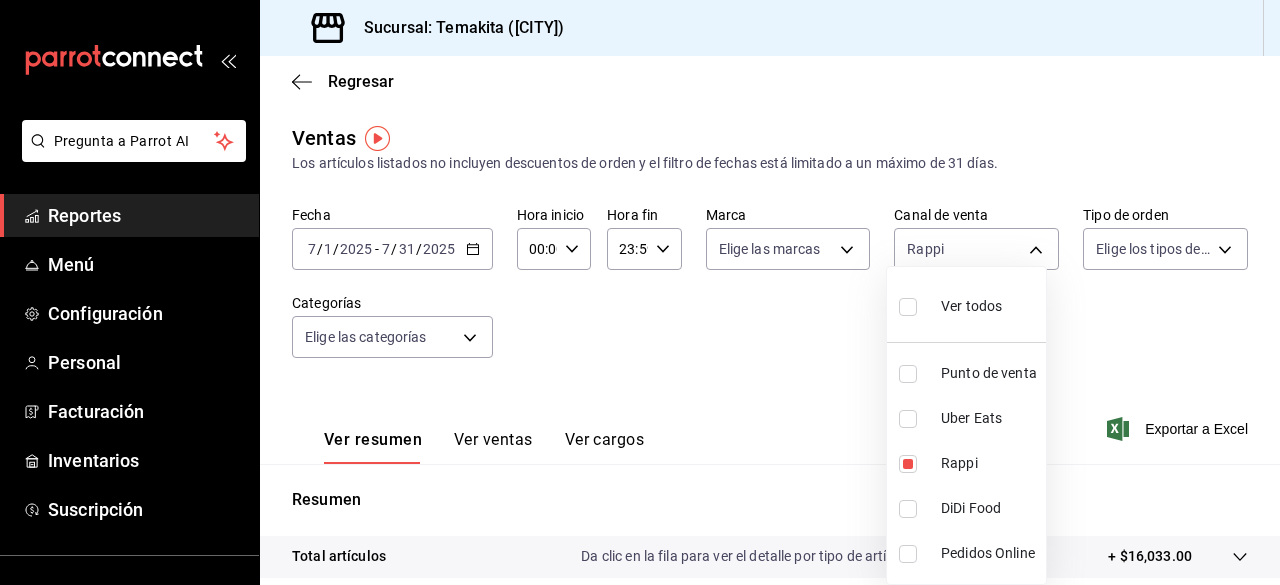 type on "RAPPI" 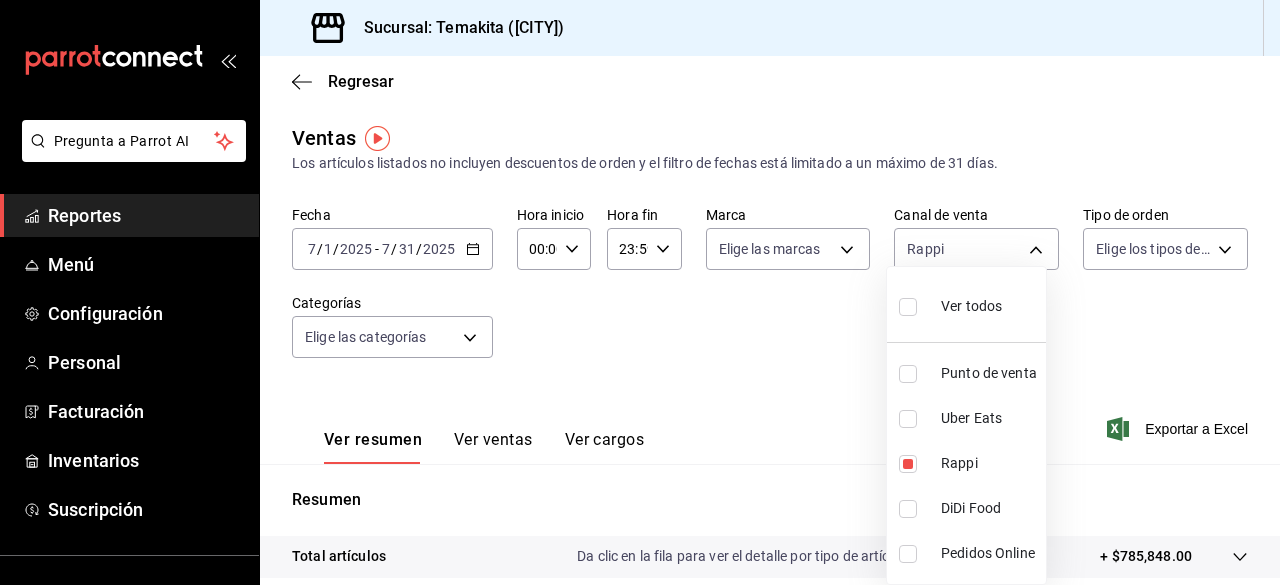 click at bounding box center (640, 292) 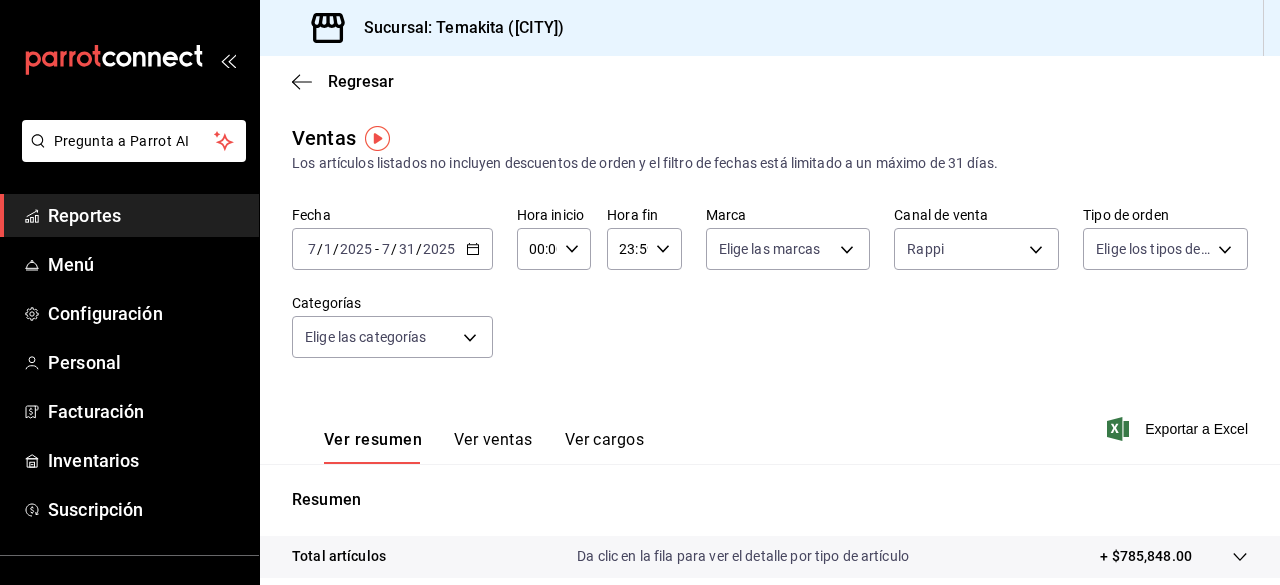 click on "Regresar" at bounding box center [770, 81] 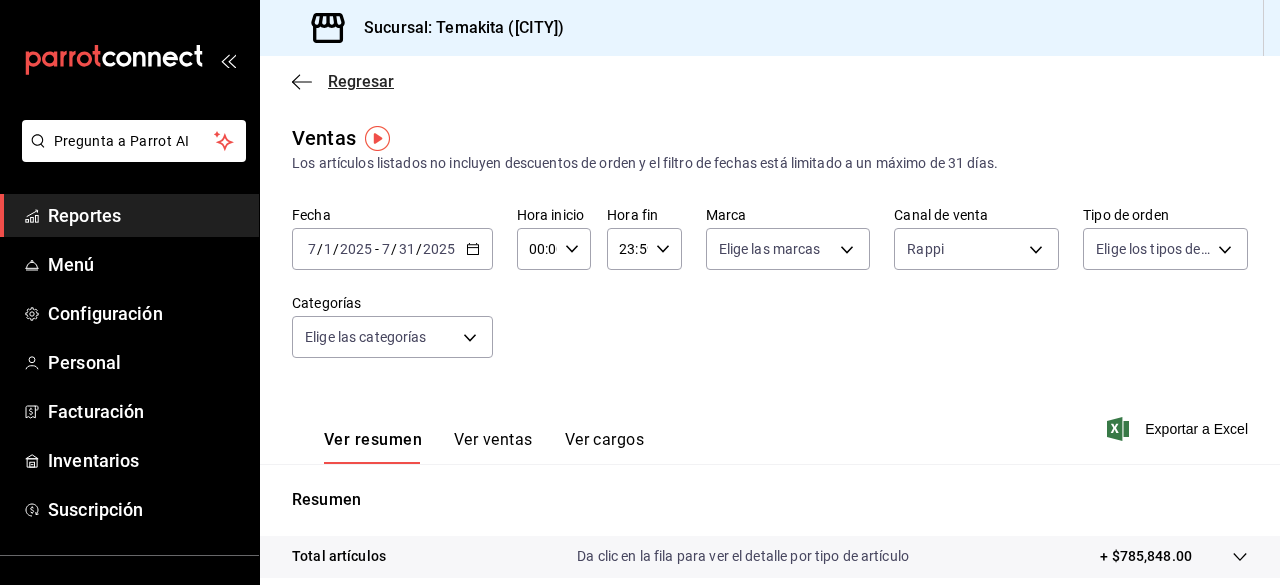 click 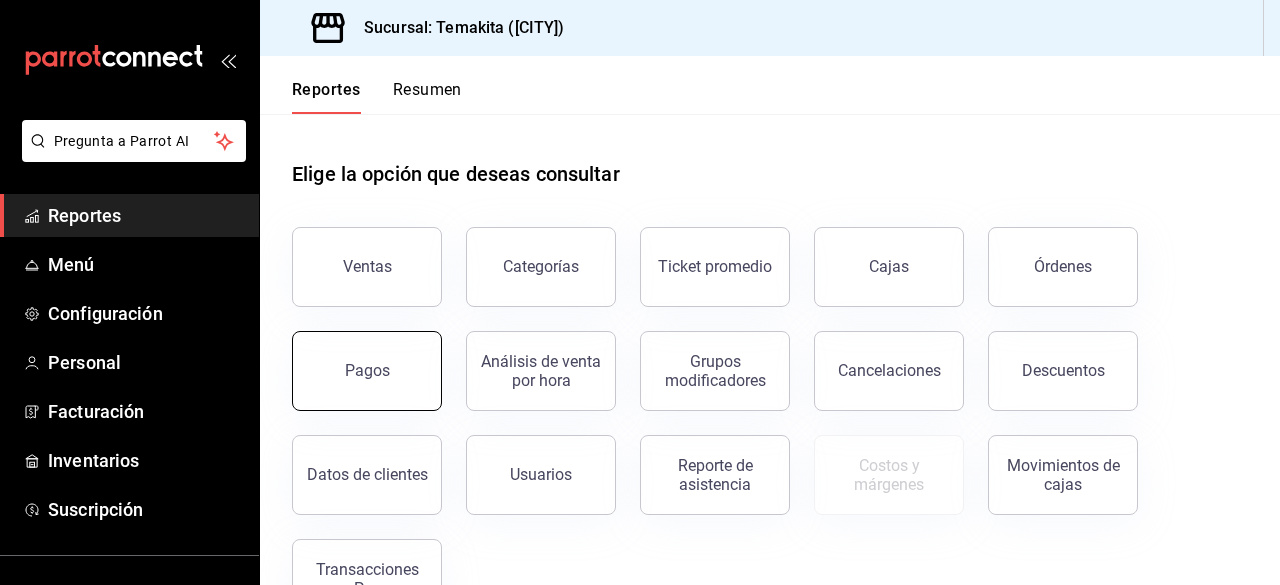 click on "Pagos" at bounding box center (367, 371) 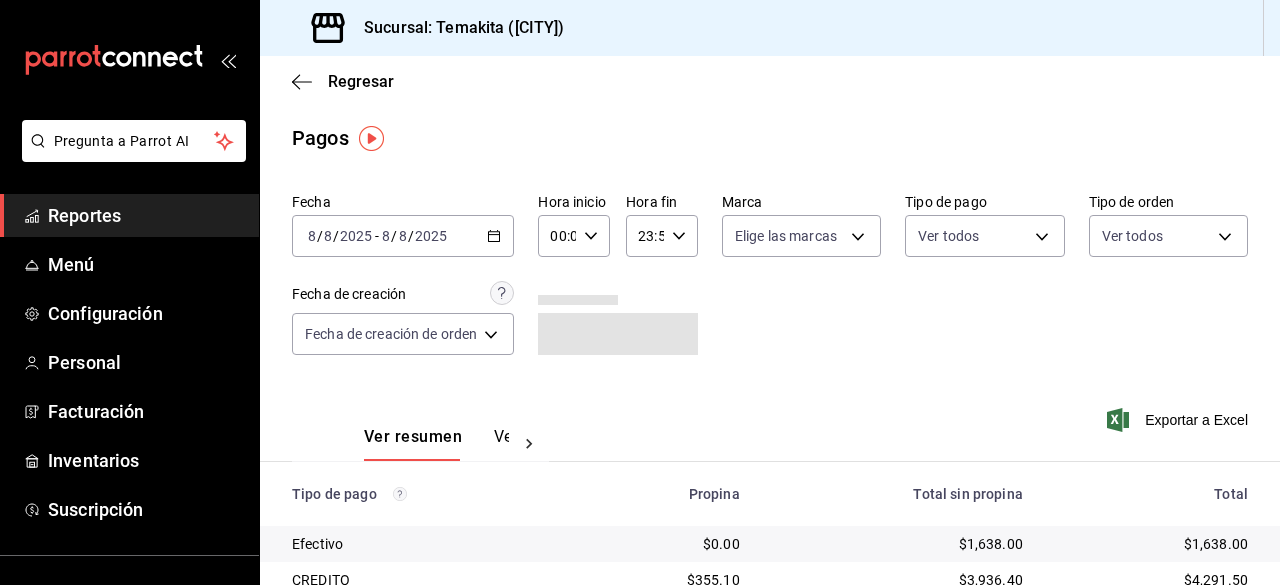 click on "Fecha [DATE] Hora inicio 00:00 Hora inicio Hora fin 23:59 Hora fin Marca Elige las marcas Tipo de pago Ver todos Tipo de orden Ver todos Fecha de creación   Fecha de creación de orden ORDER" at bounding box center (770, 282) 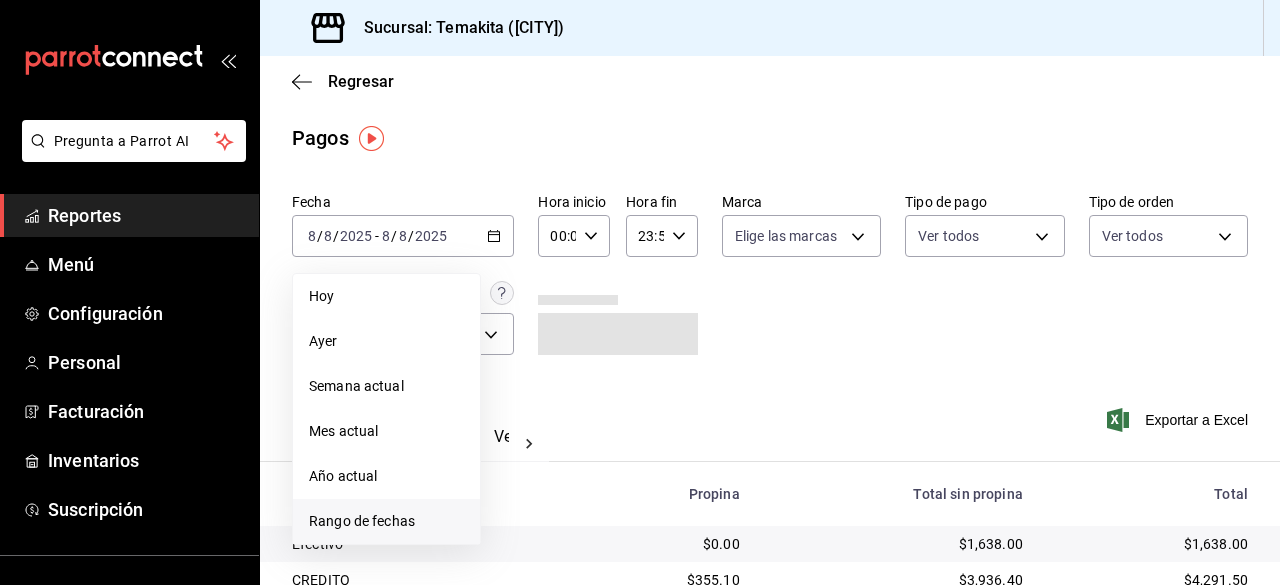 click on "Rango de fechas" at bounding box center [386, 521] 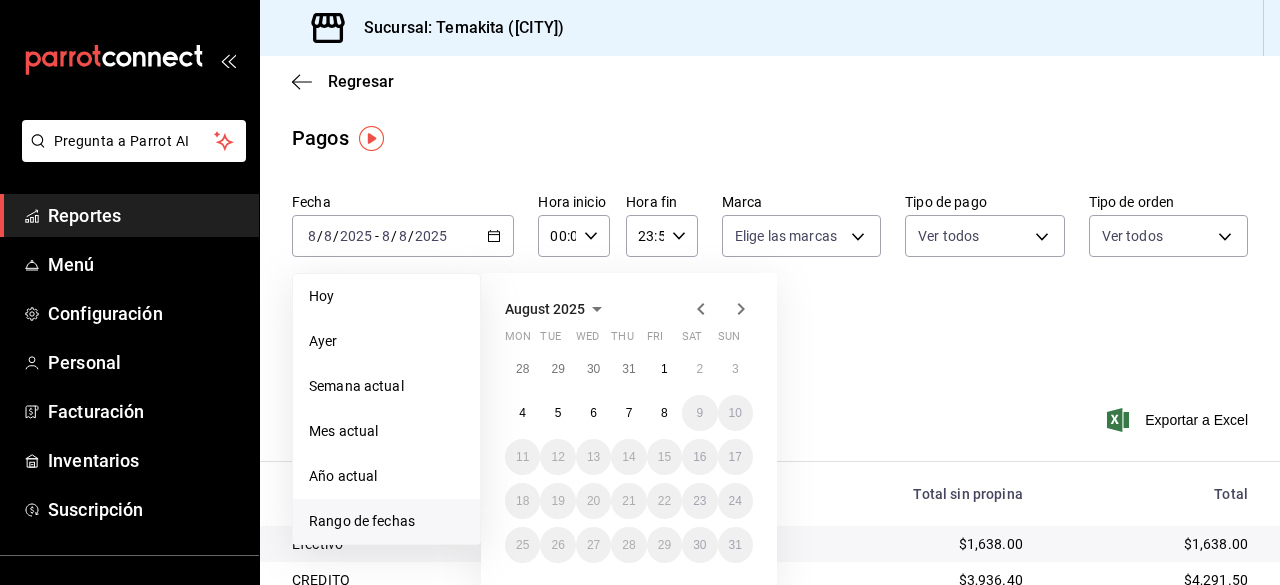 click 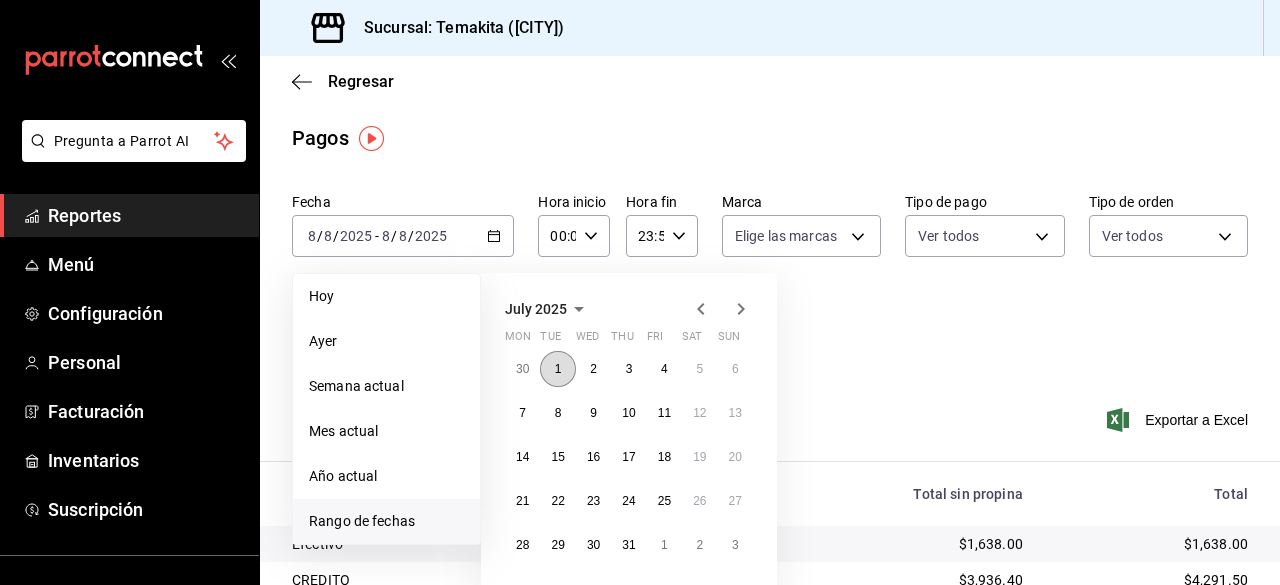 click on "1" at bounding box center [557, 369] 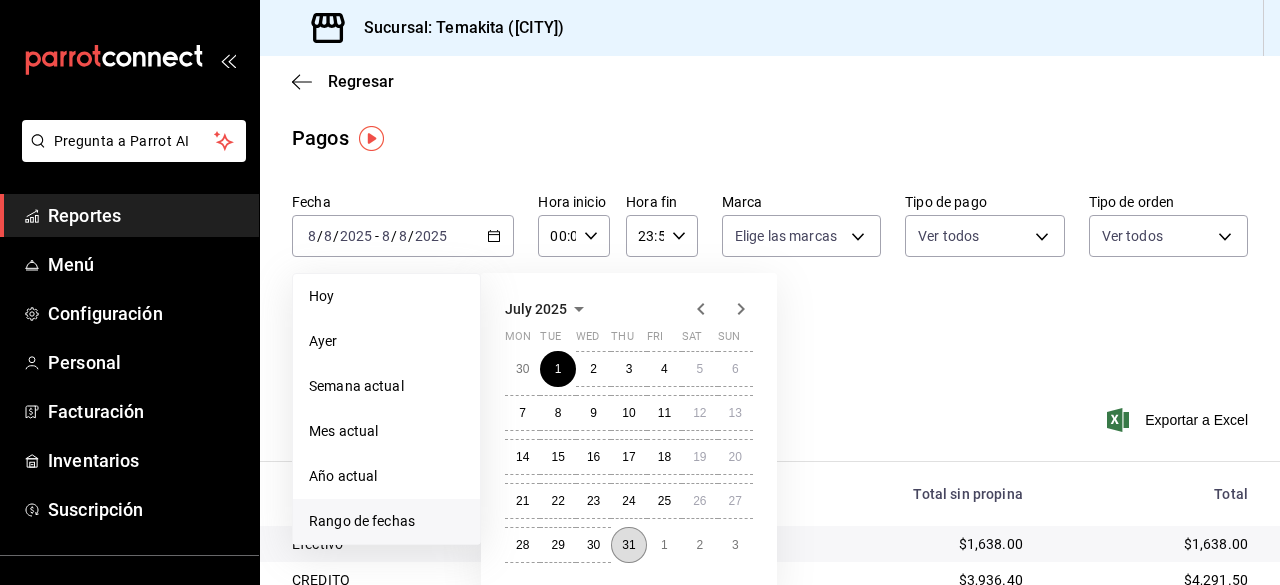 click on "31" at bounding box center (628, 545) 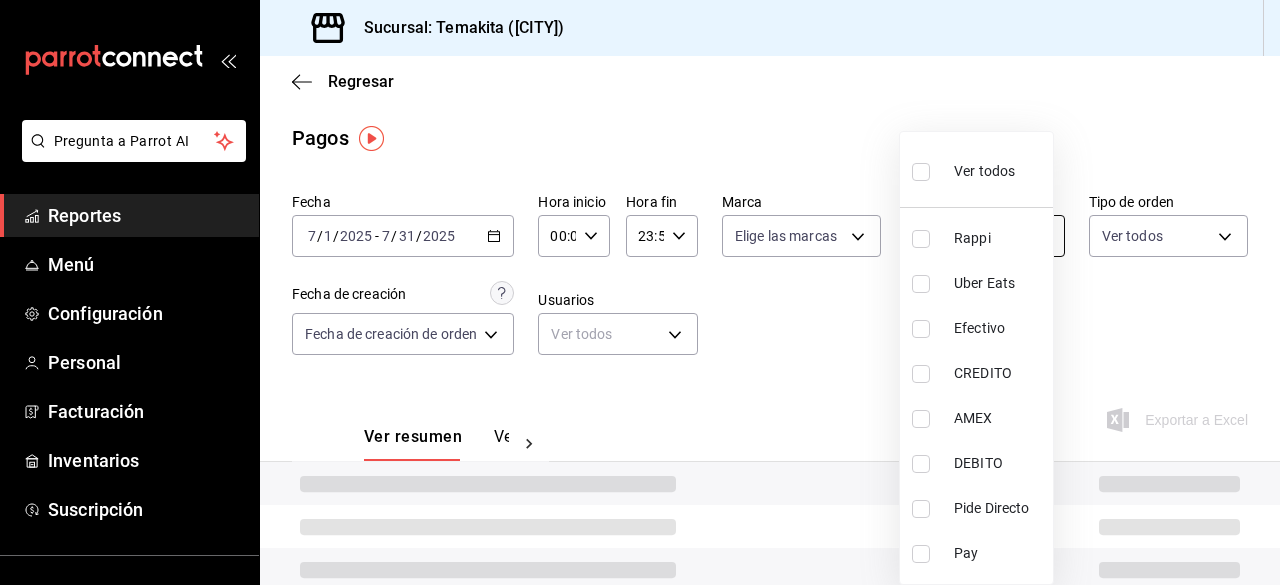 click on "Pregunta a Parrot AI Reportes   Menú   Configuración   Personal   Facturación   Inventarios   Suscripción   Ayuda Recomienda Parrot   Navil Yorba CUU   Sugerir nueva función   Sucursal: Temakita ([CITY]) Regresar Pagos Fecha [DATE] Hora inicio 00:00 Hora inicio Hora fin 23:59 Hora fin Marca Elige las marcas Tipo de pago Ver todos Tipo de orden Ver todos Fecha de creación   Fecha de creación de orden ORDER Usuarios Ver todos null Ver resumen Ver pagos Exportar a Excel Pregunta a Parrot AI Reportes   Menú   Configuración   Personal   Facturación   Inventarios   Suscripción   Ayuda Recomienda Parrot   Navil Yorba CUU   Sugerir nueva función   GANA 1 MES GRATIS EN TU SUSCRIPCIÓN AQUÍ ¿Recuerdas cómo empezó tu restaurante?
Hoy puedes ayudar a un colega a tener el mismo cambio que tú viviste.
Recomienda Parrot directamente desde tu Portal Administrador.
Es fácil y rápido.
🎁 Por cada restaurante que se una, ganas 1 mes gratis. Ir a video Rappi" at bounding box center (640, 292) 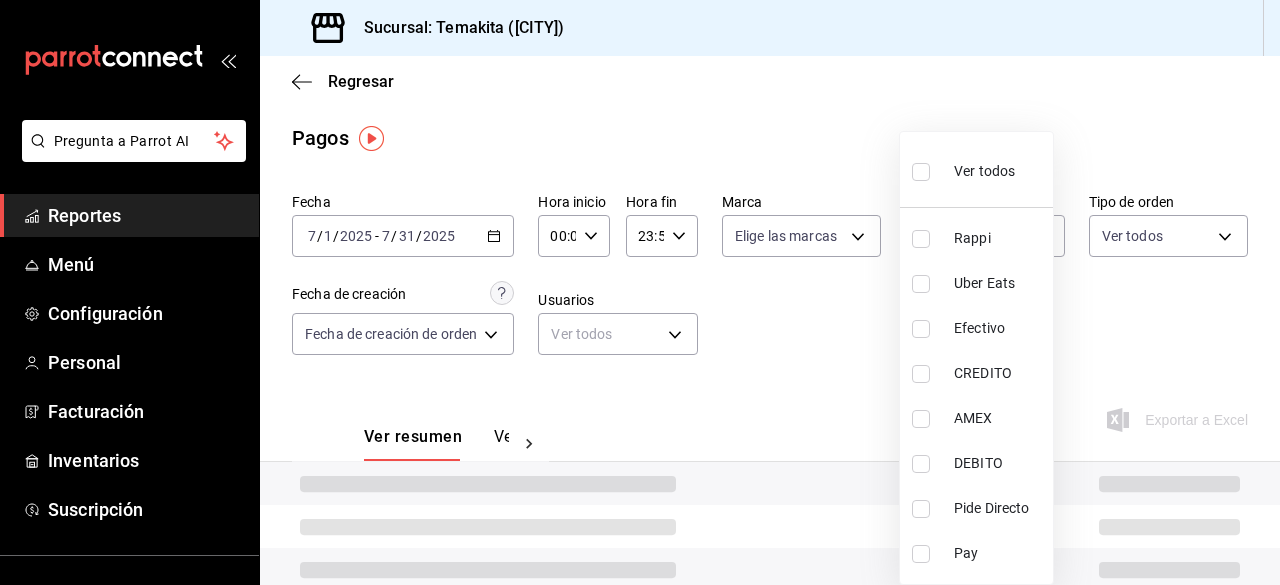 click on "Pide Directo" at bounding box center [976, 508] 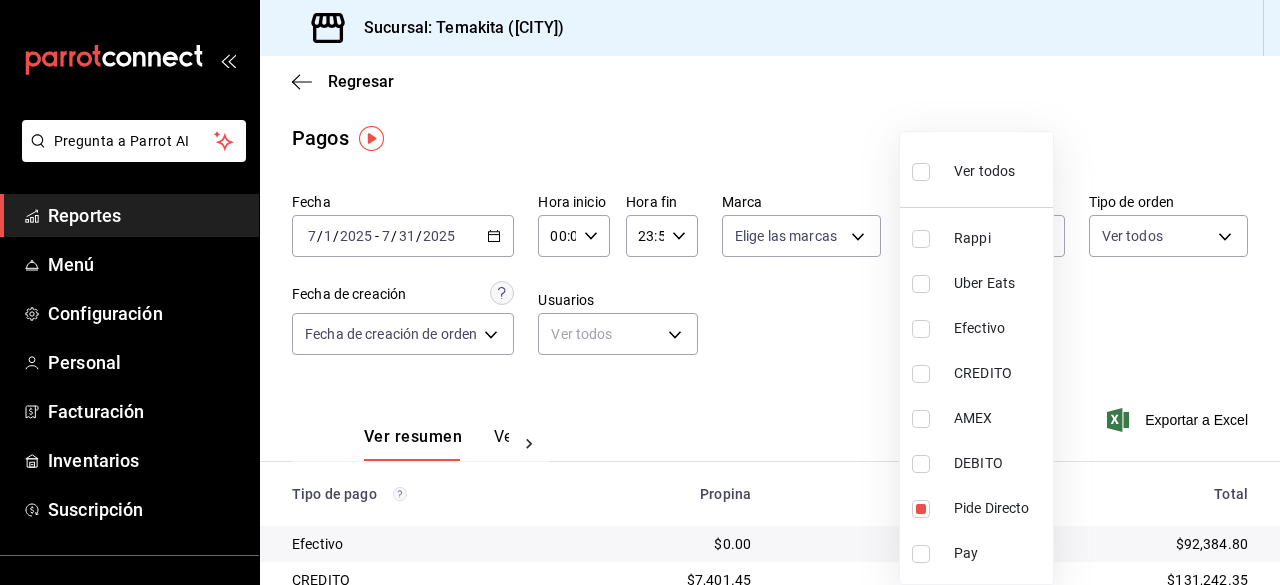 click at bounding box center [640, 292] 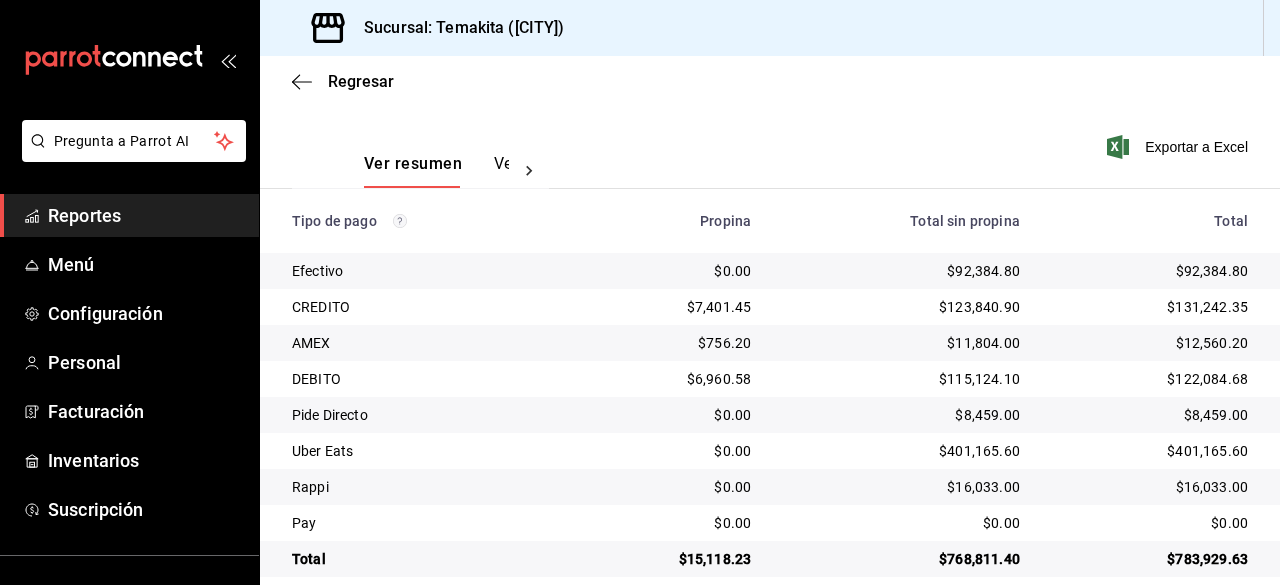 scroll, scrollTop: 298, scrollLeft: 0, axis: vertical 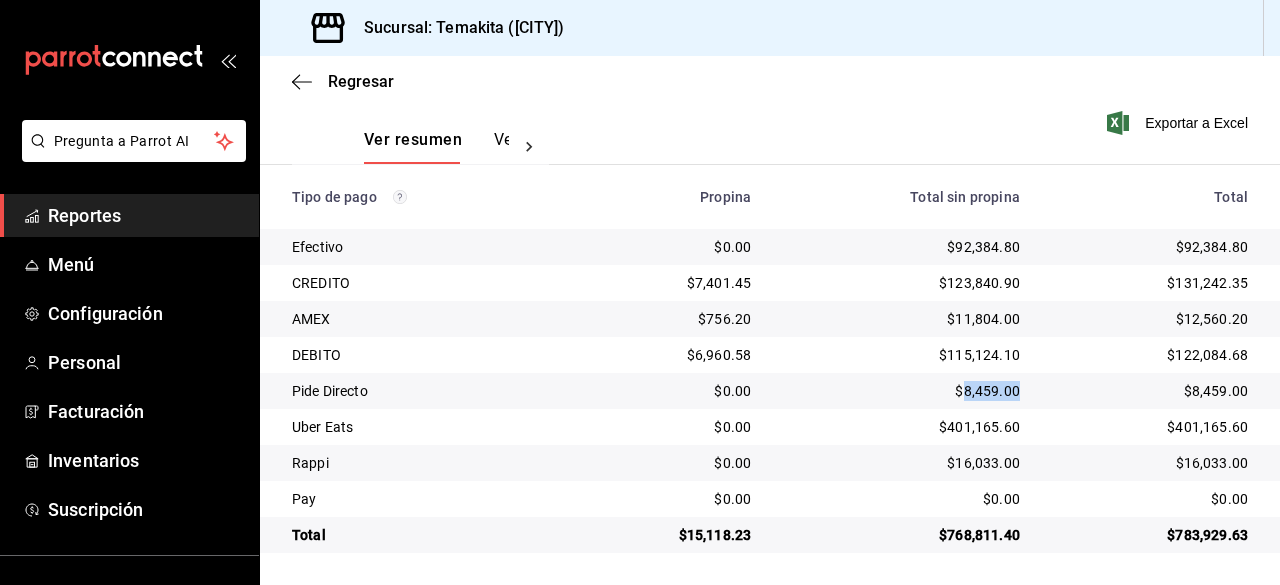 drag, startPoint x: 1007, startPoint y: 391, endPoint x: 953, endPoint y: 396, distance: 54.230988 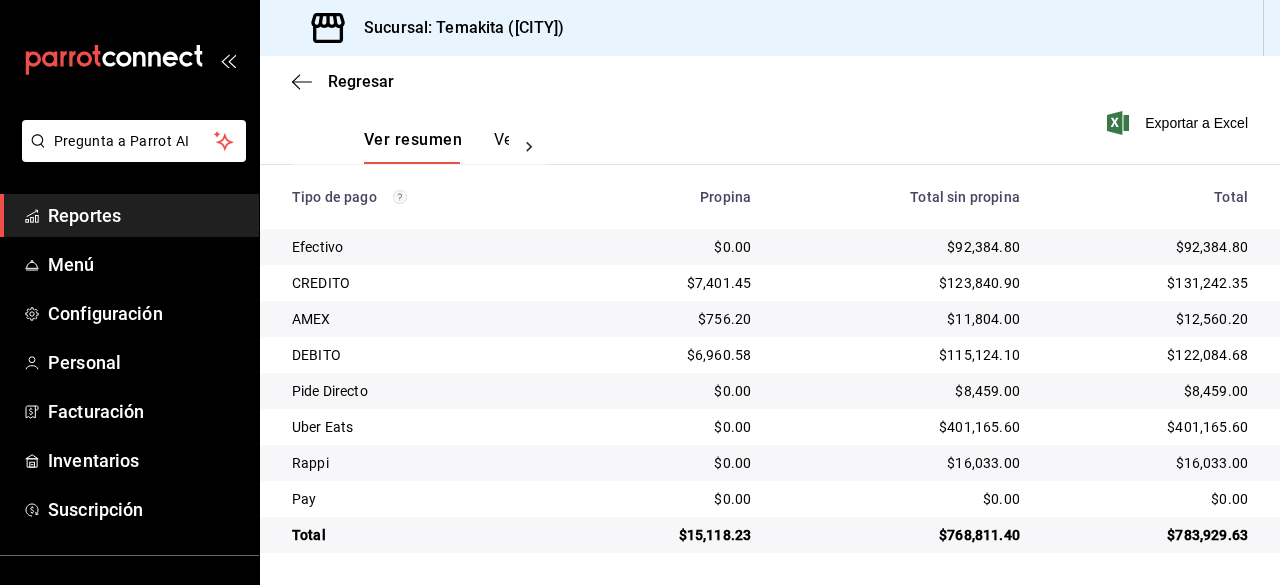 click on "Regresar" at bounding box center (770, 81) 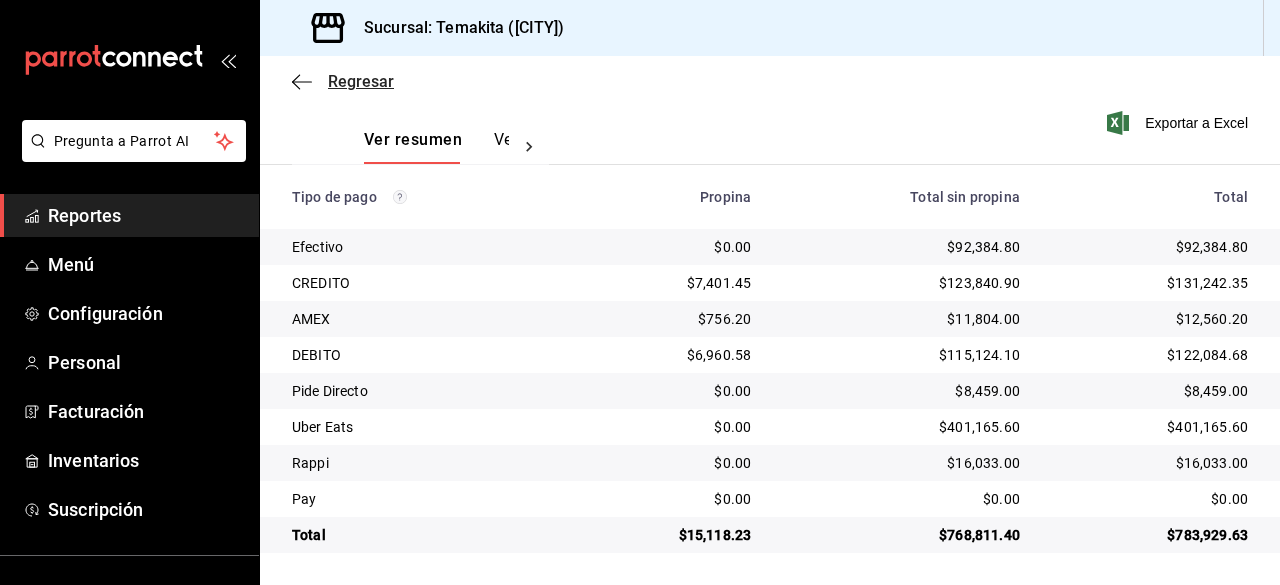 click on "Regresar" at bounding box center (343, 81) 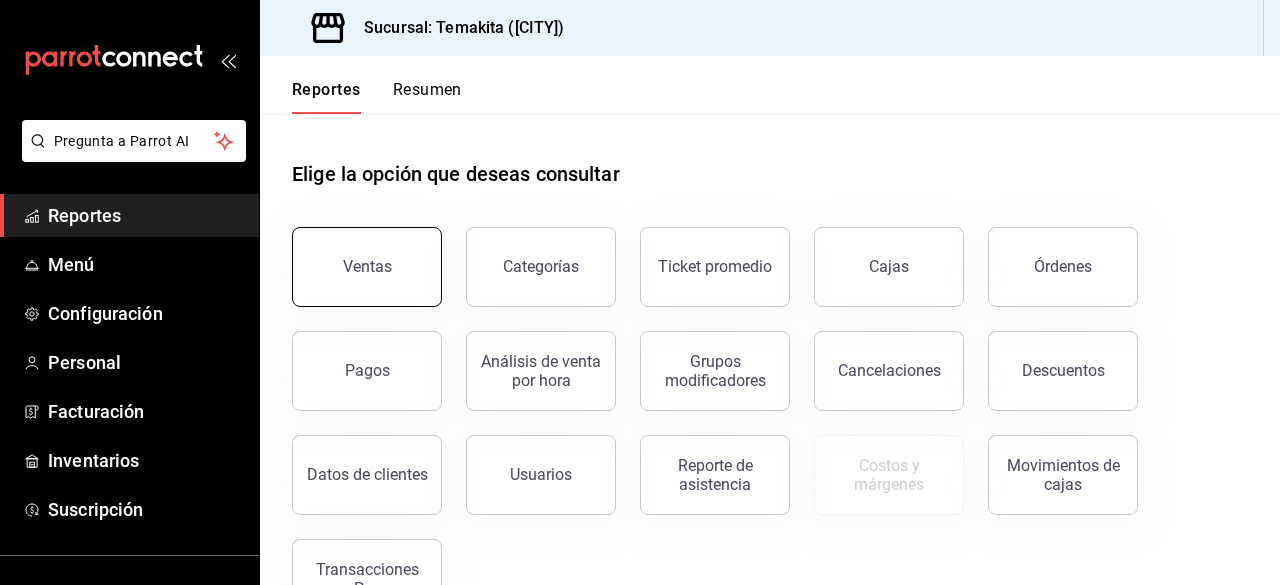 click on "Ventas" at bounding box center (367, 266) 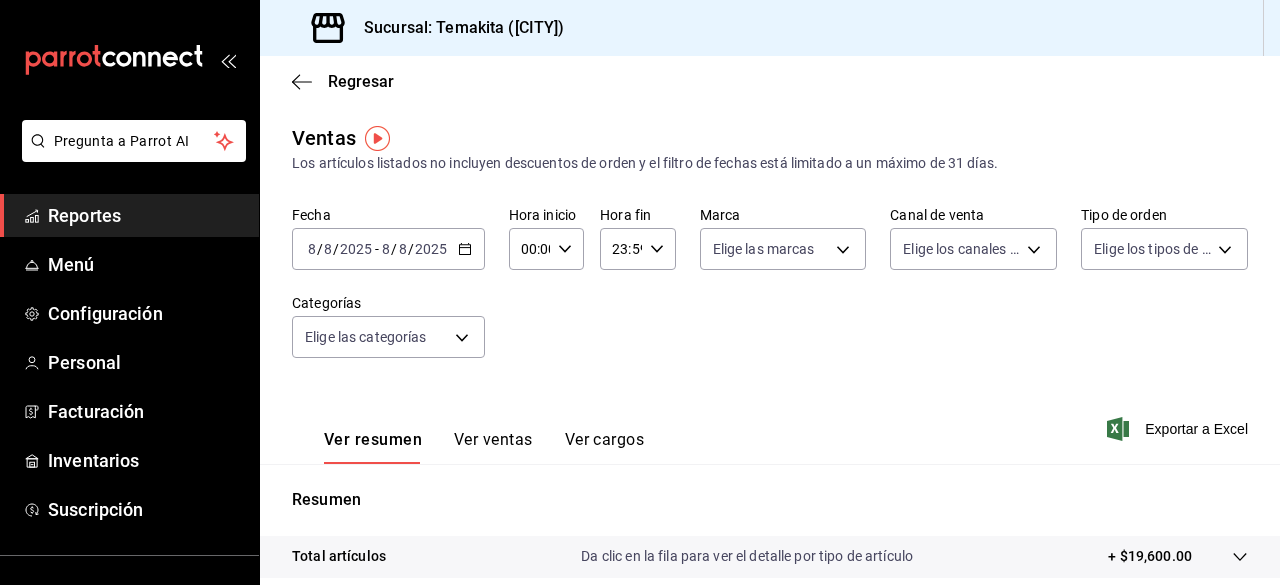 click on "/" at bounding box center (411, 249) 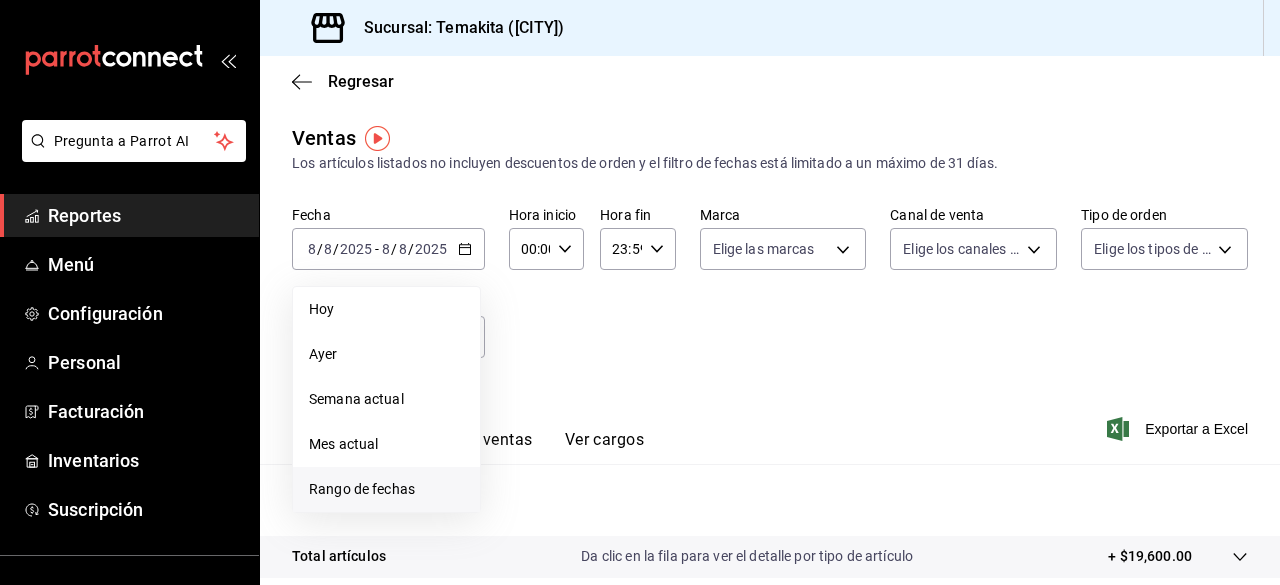 click on "Rango de fechas" at bounding box center [386, 489] 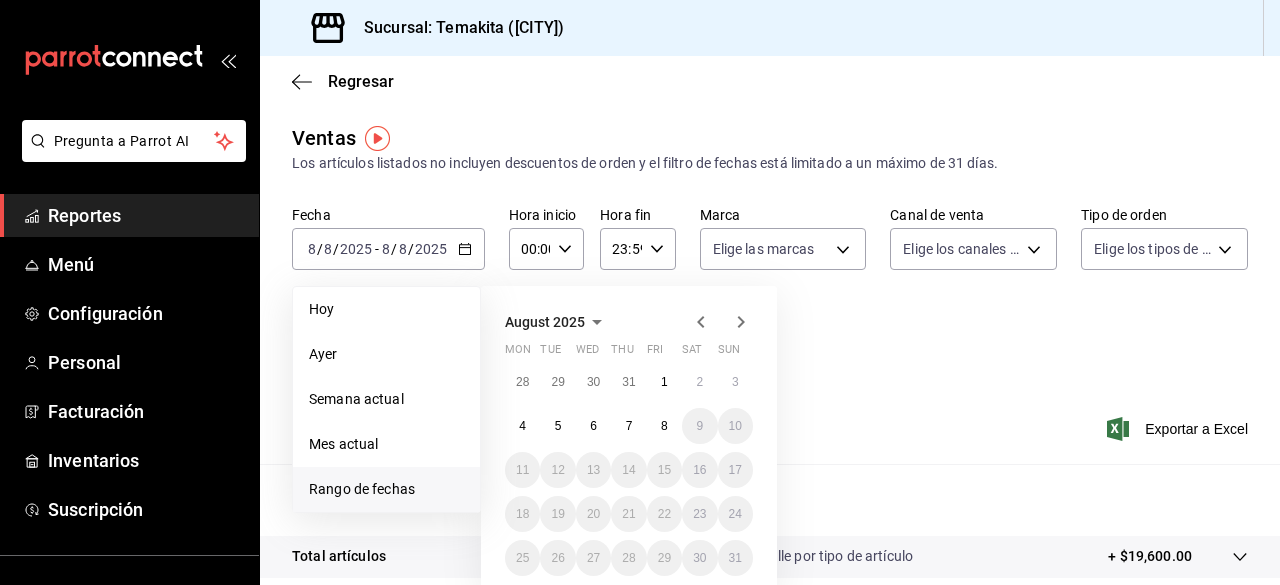 click at bounding box center (721, 322) 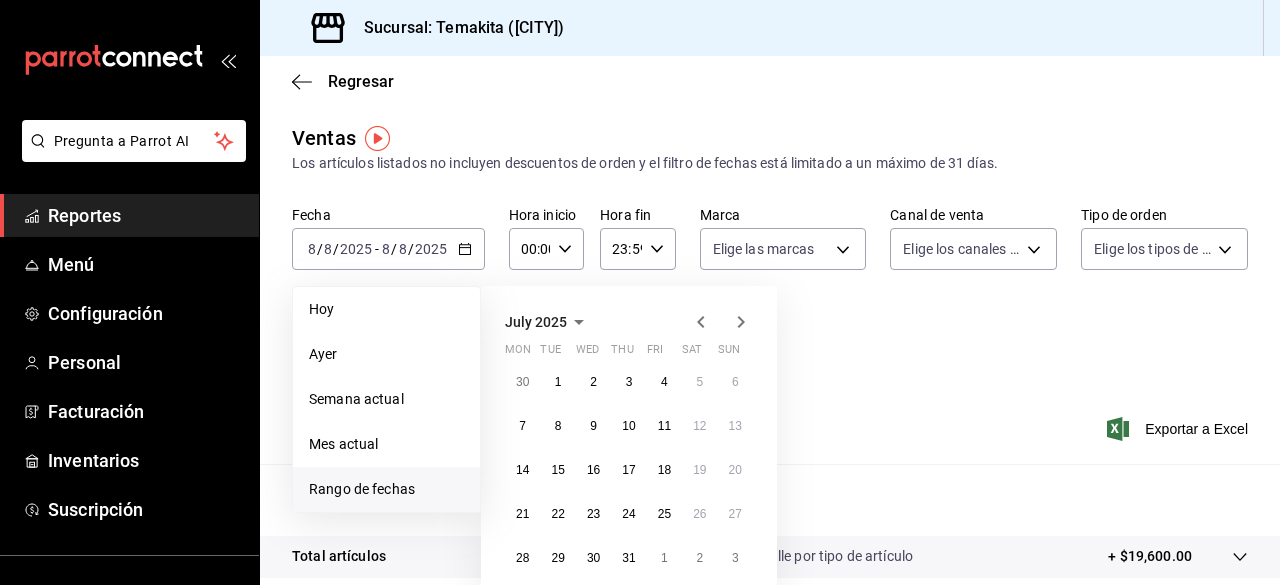 click 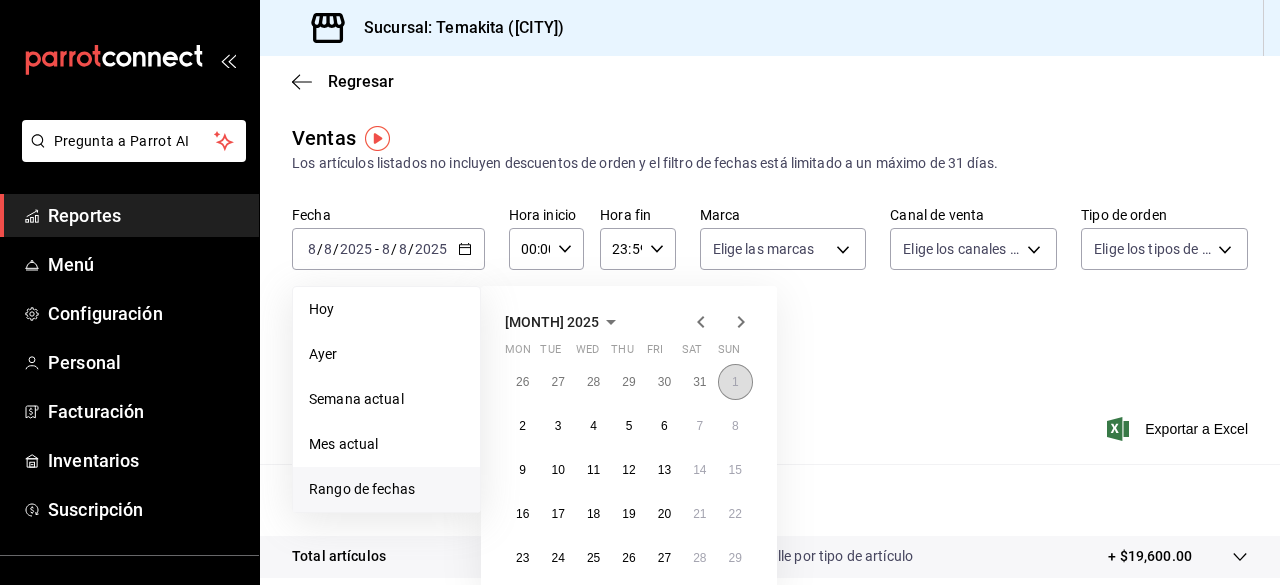 click on "1" at bounding box center [735, 382] 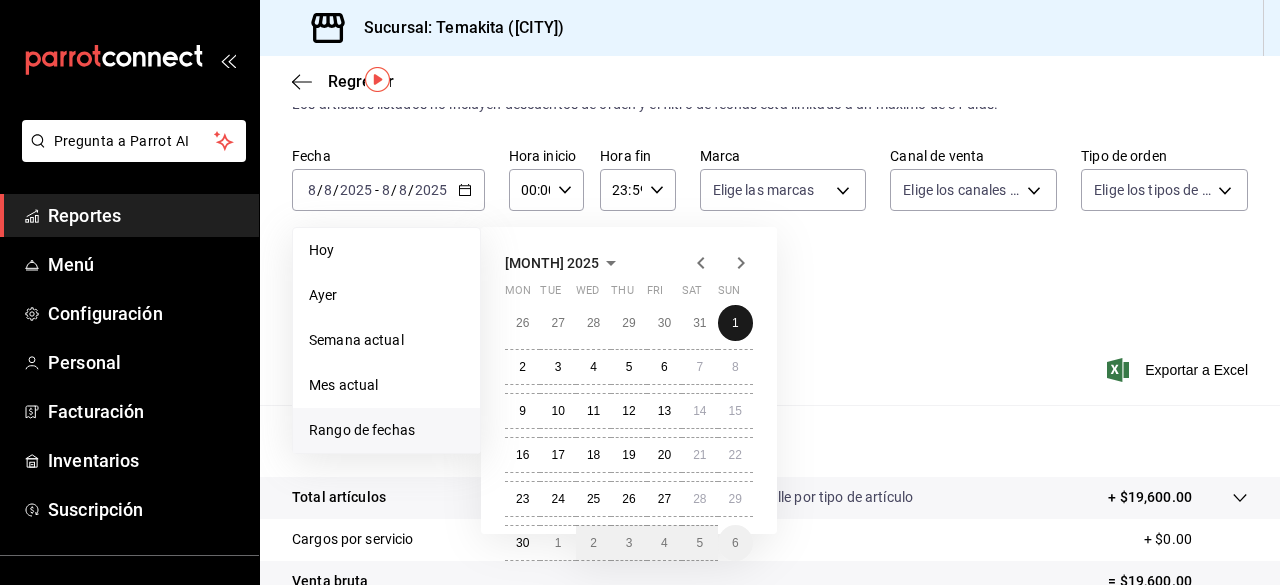 scroll, scrollTop: 60, scrollLeft: 0, axis: vertical 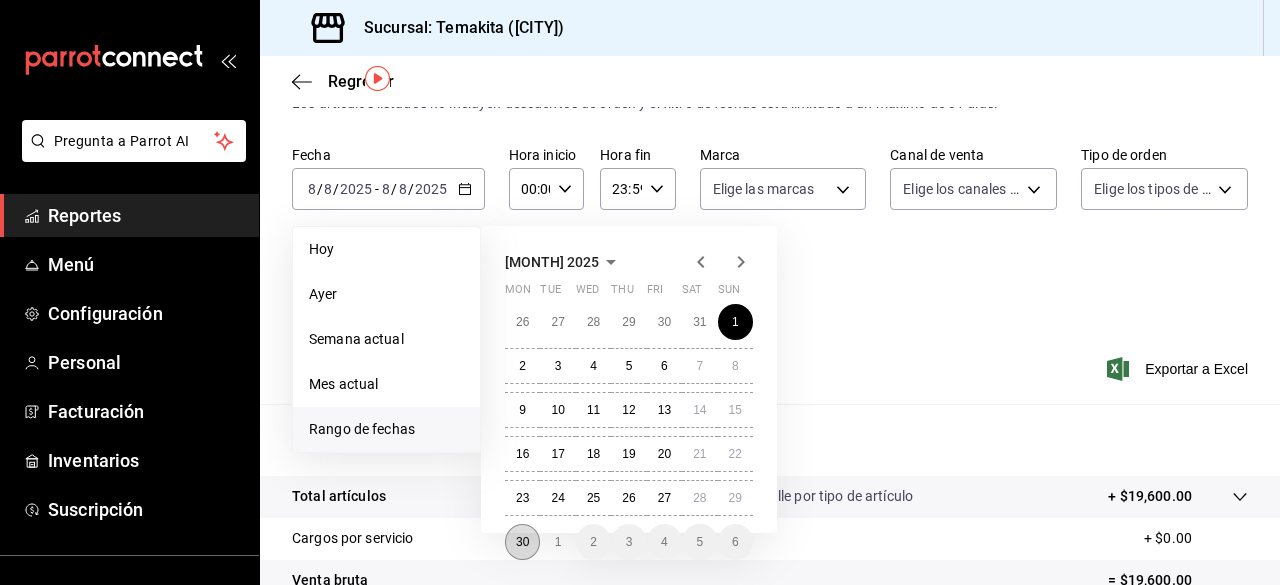 click on "30" at bounding box center [522, 542] 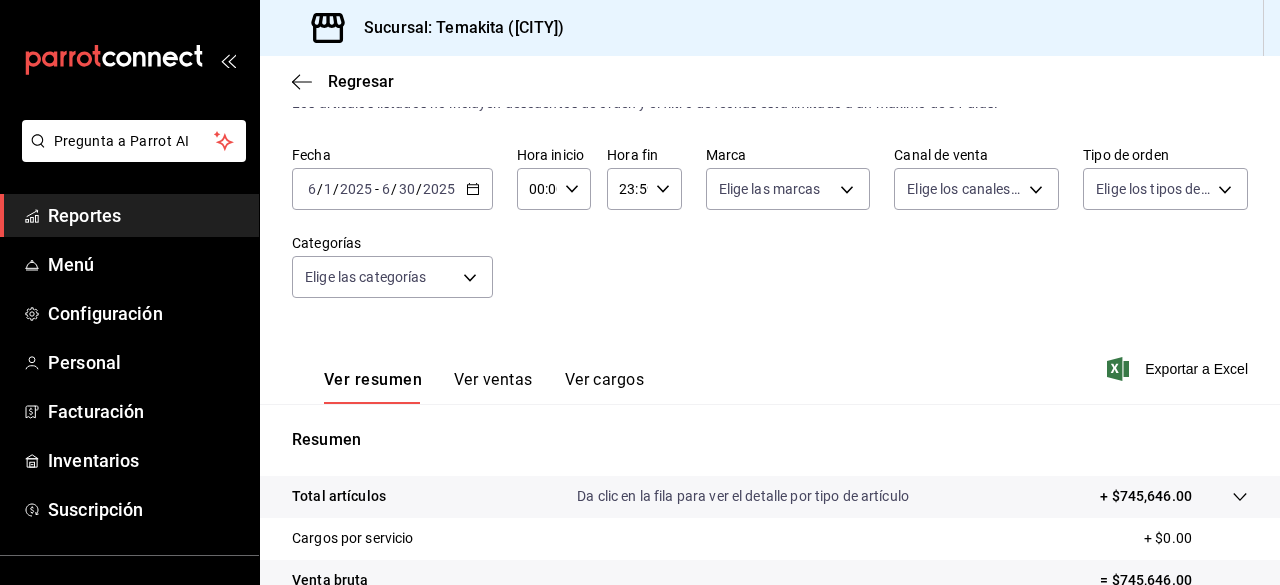 scroll, scrollTop: 373, scrollLeft: 0, axis: vertical 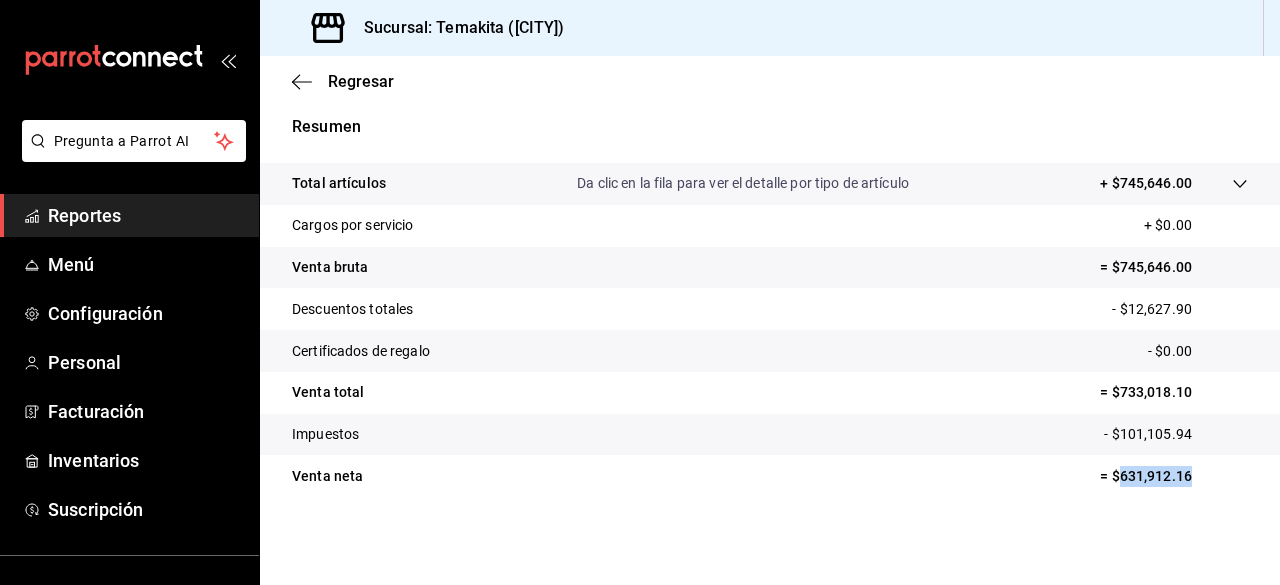 drag, startPoint x: 1150, startPoint y: 478, endPoint x: 1108, endPoint y: 479, distance: 42.0119 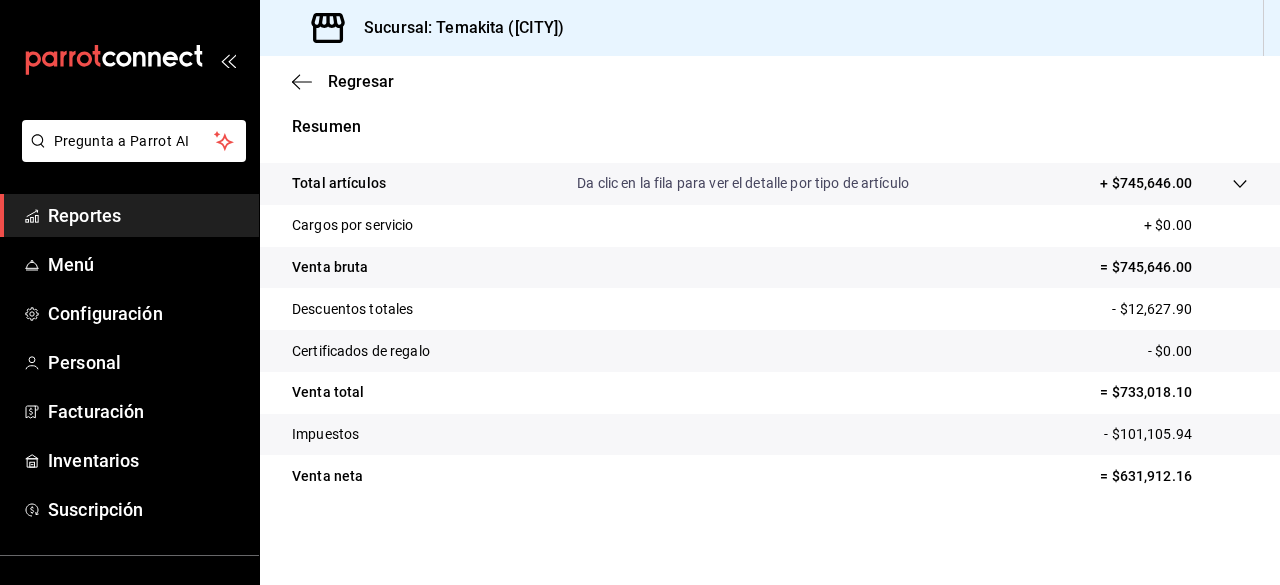 click on "Resumen Total artículos Da clic en la fila para ver el detalle por tipo de artículo + $745,646.00 Cargos por servicio + $0.00 Venta bruta = $745,646.00 Descuentos totales - $12,627.90 Certificados de regalo - $0.00 Venta total = $733,018.10 Impuestos - $101,105.94 Venta neta = $631,912.16" at bounding box center [770, 318] 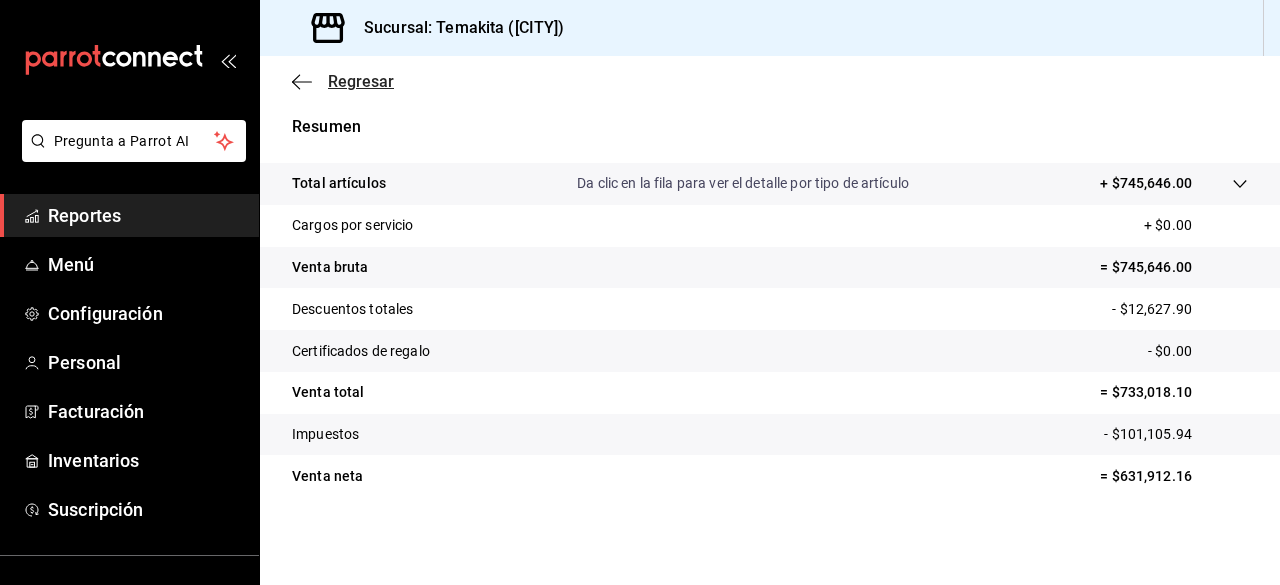 click on "Regresar" at bounding box center [343, 81] 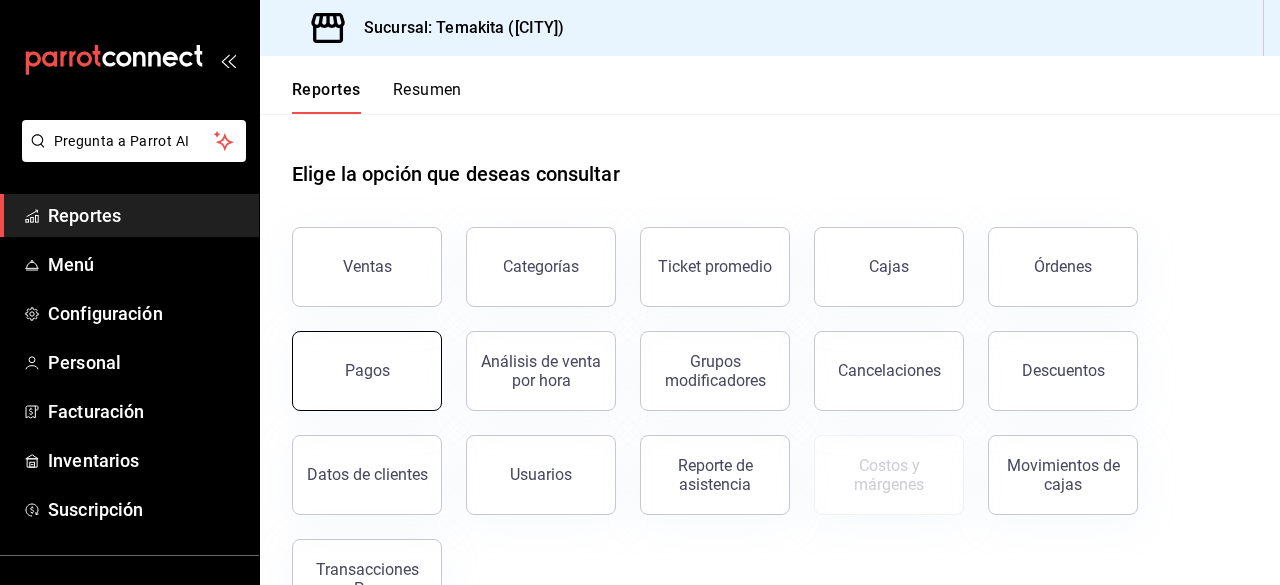 click on "Pagos" at bounding box center [367, 370] 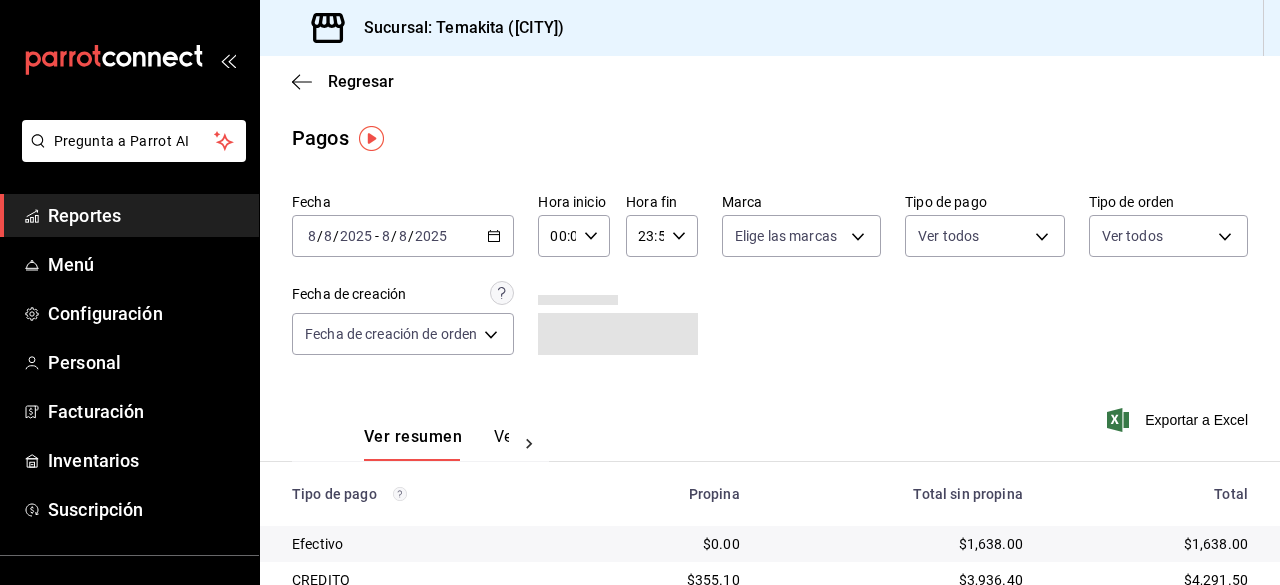 click 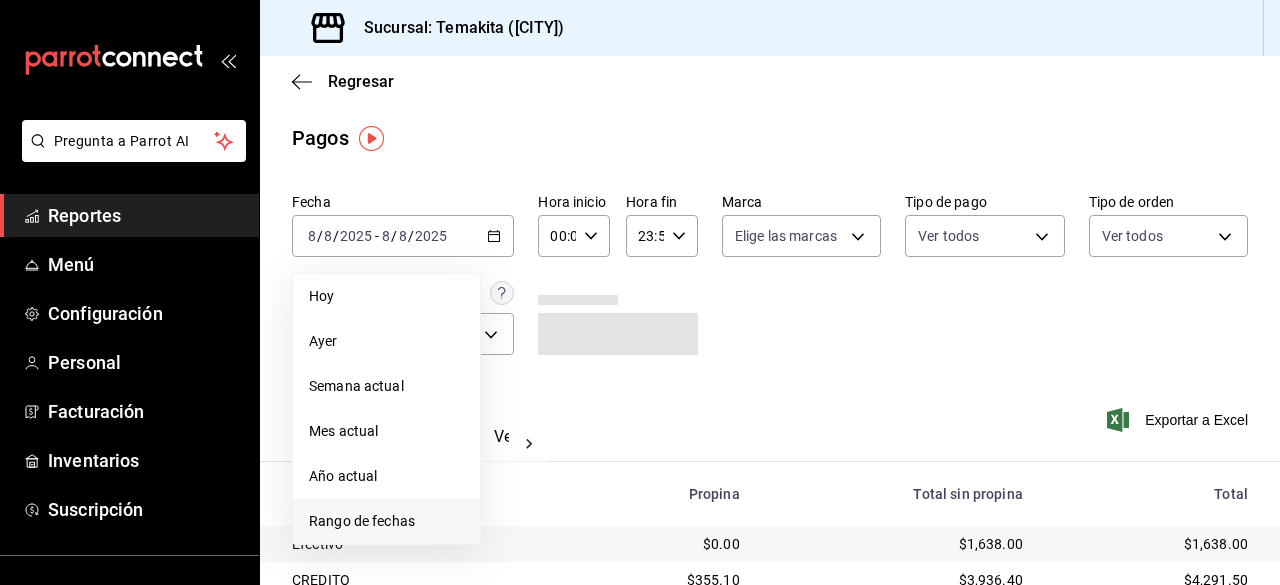 click on "Rango de fechas" at bounding box center [386, 521] 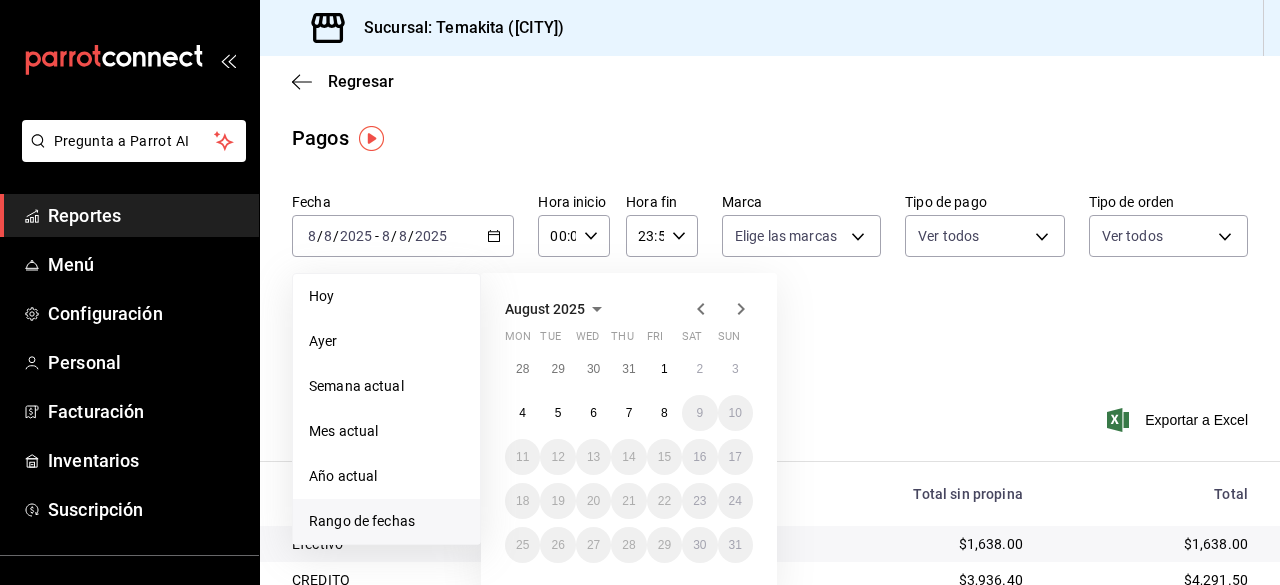 click 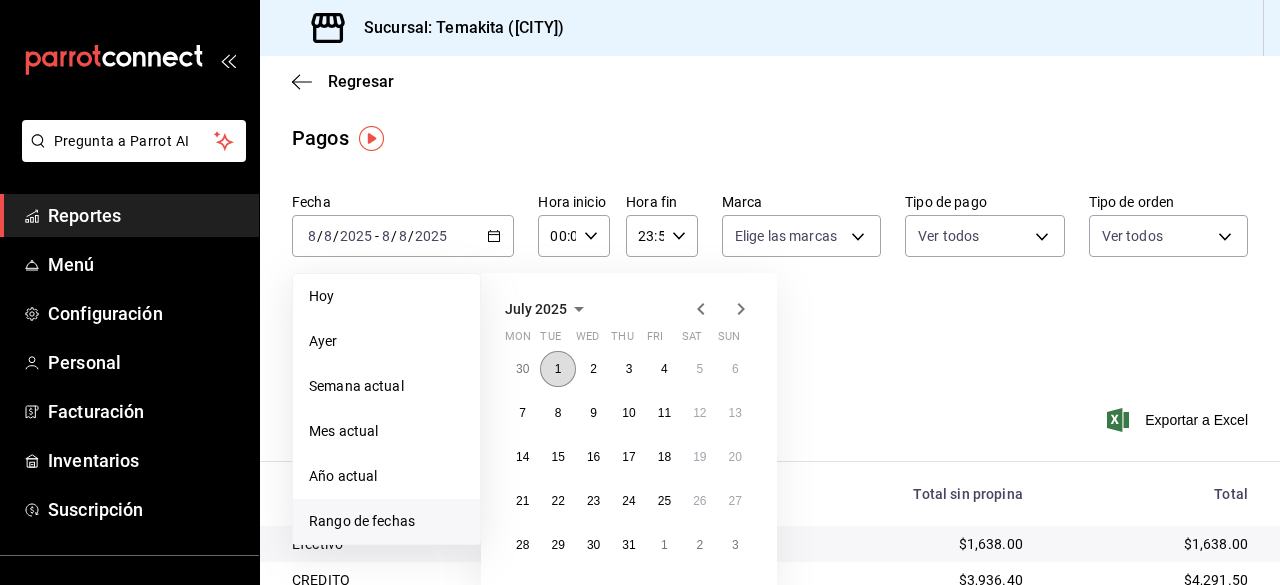 click on "1" at bounding box center (557, 369) 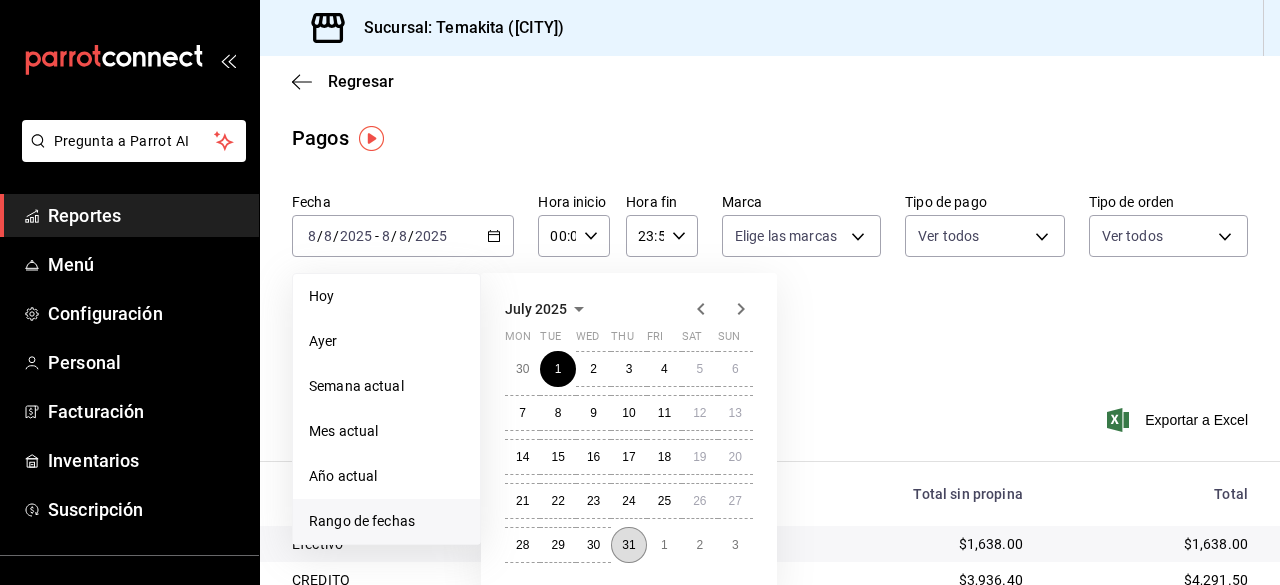 click on "31" at bounding box center [628, 545] 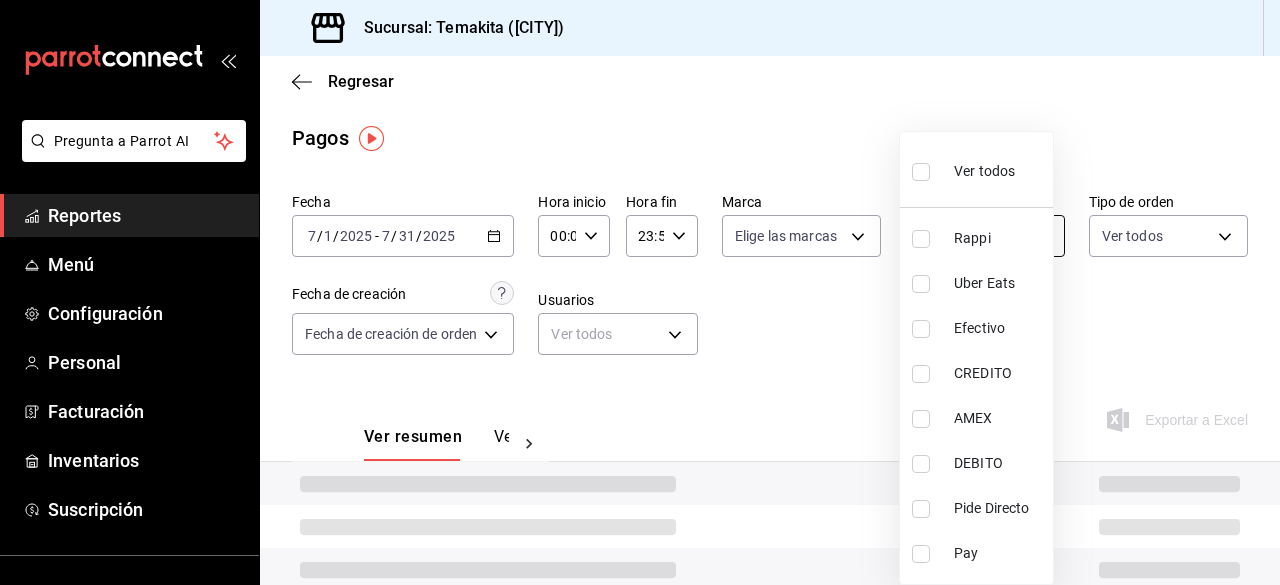 click on "Pregunta a Parrot AI Reportes   Menú   Configuración   Personal   Facturación   Inventarios   Suscripción   Ayuda Recomienda Parrot   Navil Yorba CUU   Sugerir nueva función   Sucursal: Temakita ([CITY]) Regresar Pagos Fecha [DATE] Hora inicio 00:00 Hora inicio Hora fin 23:59 Hora fin Marca Elige las marcas Tipo de pago Ver todos Tipo de orden Ver todos Fecha de creación   Fecha de creación de orden ORDER Usuarios Ver todos null Ver resumen Ver pagos Exportar a Excel Pregunta a Parrot AI Reportes   Menú   Configuración   Personal   Facturación   Inventarios   Suscripción   Ayuda Recomienda Parrot   Navil Yorba CUU   Sugerir nueva función   GANA 1 MES GRATIS EN TU SUSCRIPCIÓN AQUÍ ¿Recuerdas cómo empezó tu restaurante?
Hoy puedes ayudar a un colega a tener el mismo cambio que tú viviste.
Recomienda Parrot directamente desde tu Portal Administrador.
Es fácil y rápido.
🎁 Por cada restaurante que se una, ganas 1 mes gratis. Ir a video Rappi" at bounding box center (640, 292) 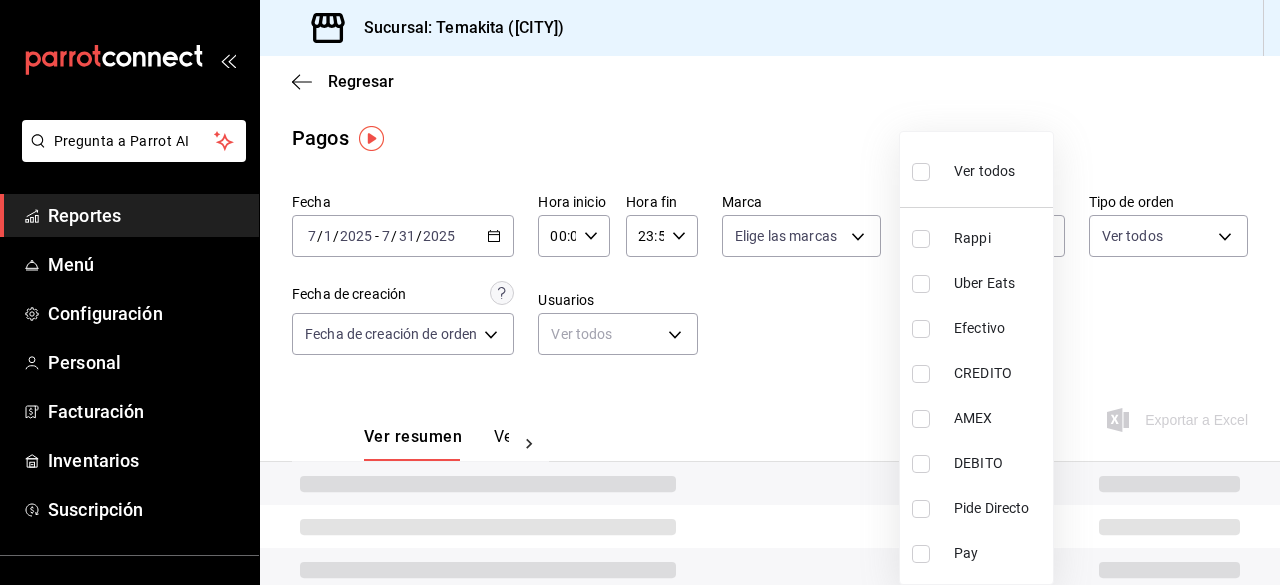 click at bounding box center [921, 374] 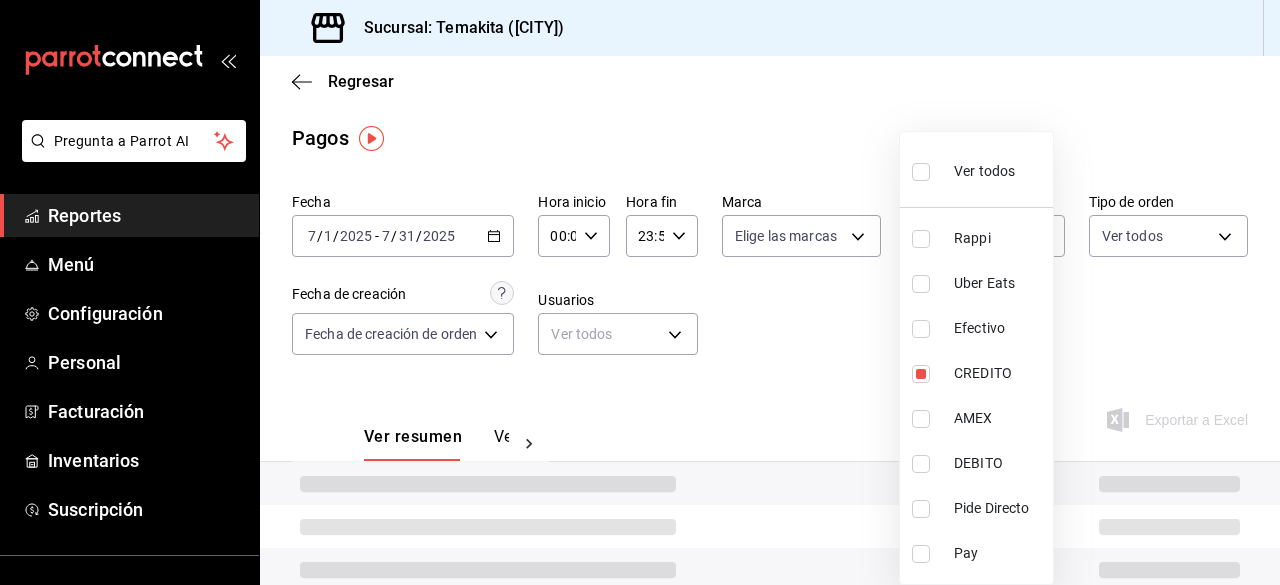click at bounding box center [921, 419] 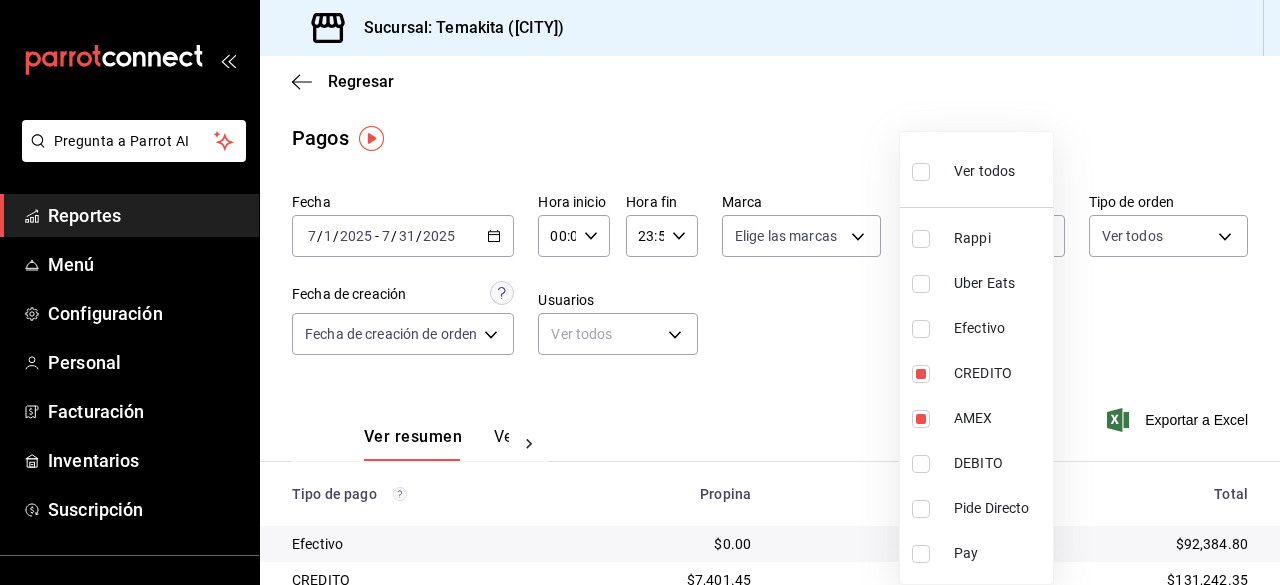 click on "DEBITO" at bounding box center [976, 463] 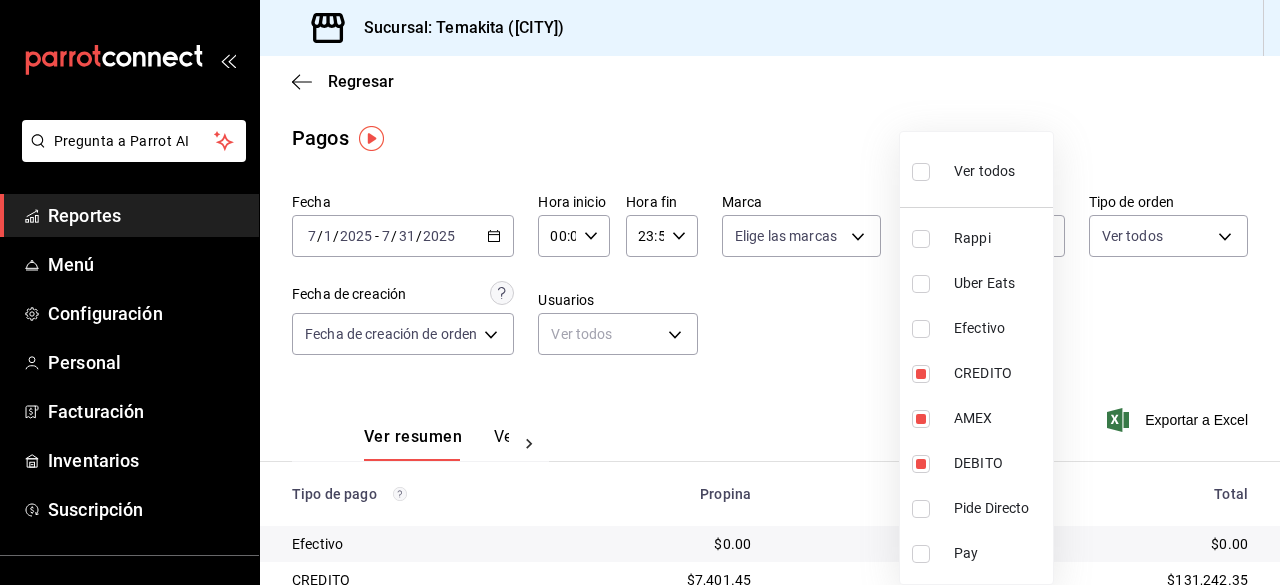 click at bounding box center (640, 292) 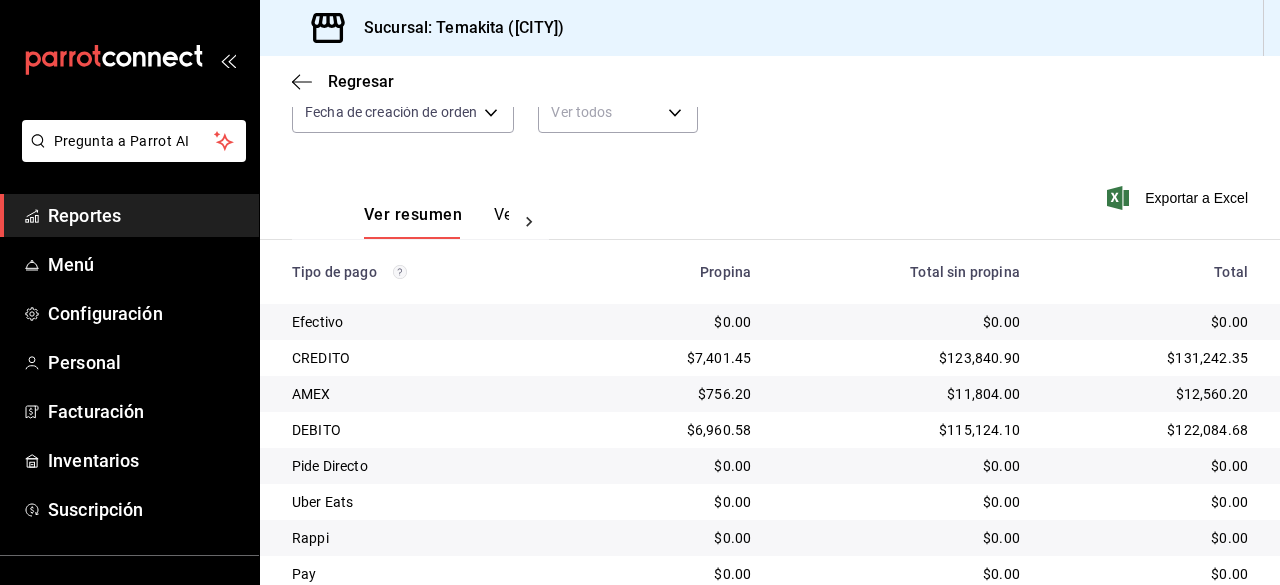 scroll, scrollTop: 298, scrollLeft: 0, axis: vertical 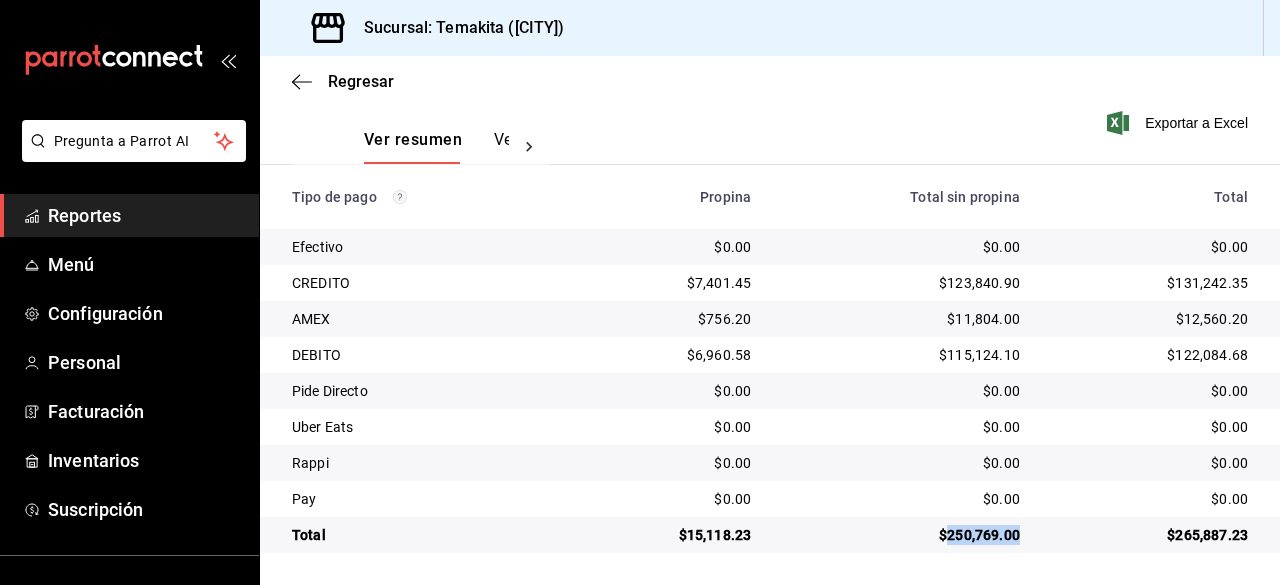 drag, startPoint x: 1006, startPoint y: 532, endPoint x: 935, endPoint y: 532, distance: 71 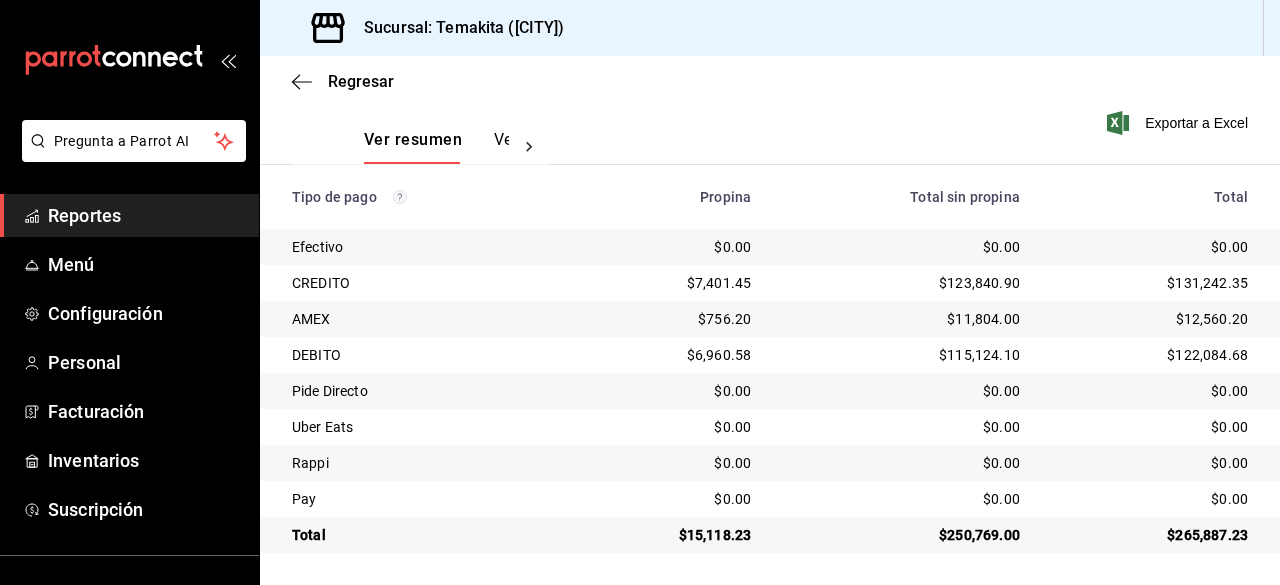click on "Regresar" at bounding box center [770, 81] 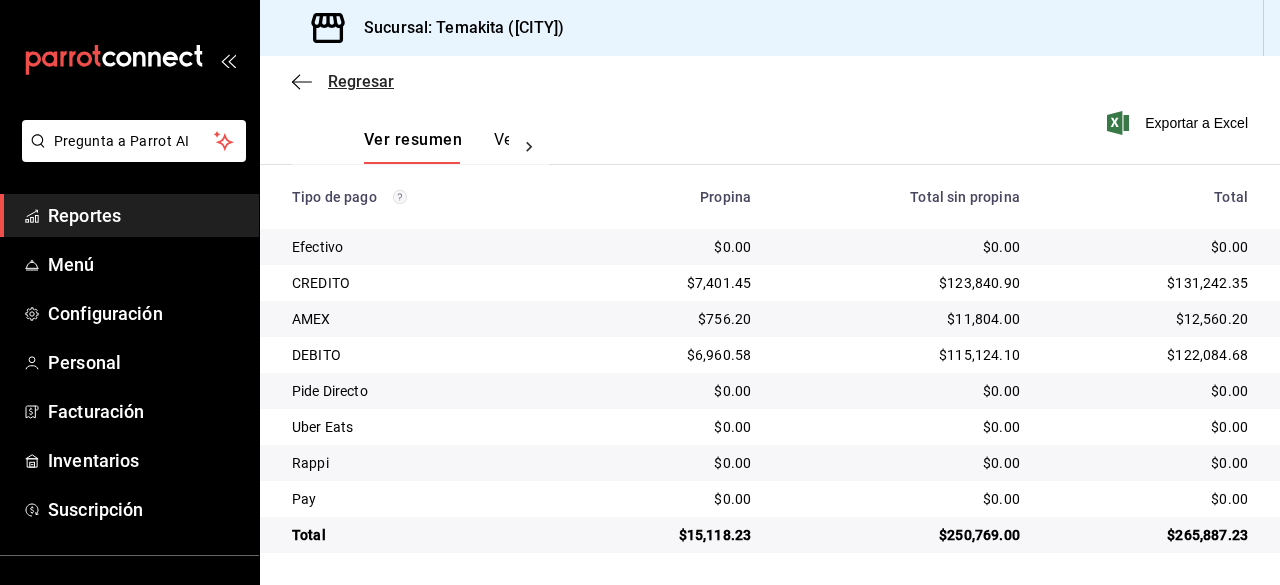 click 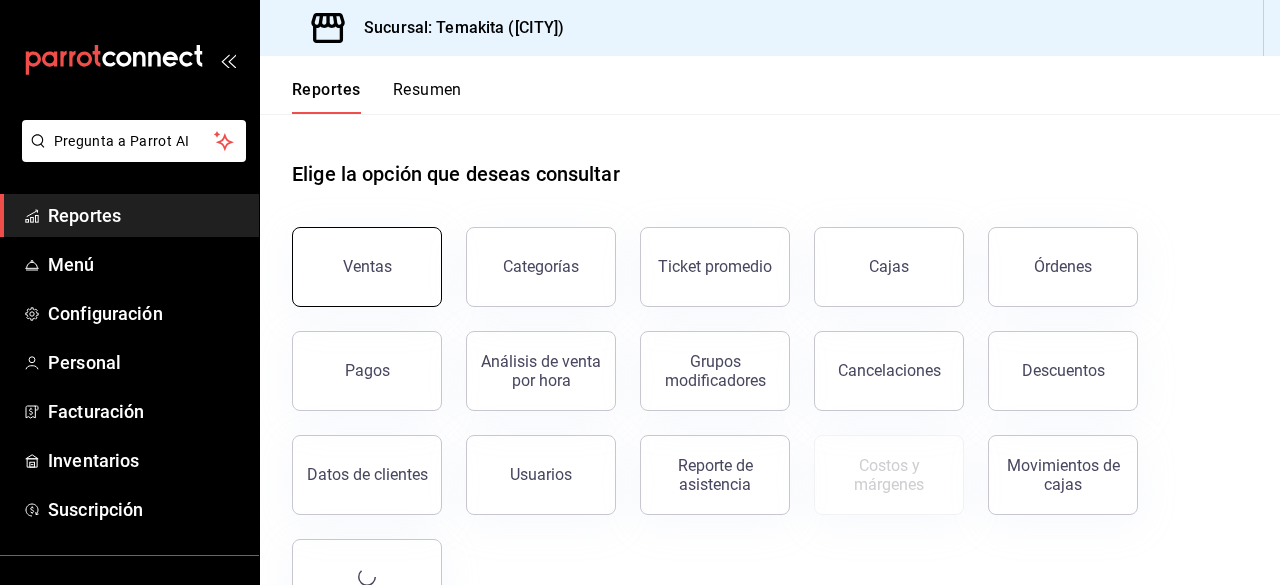 click on "Ventas" at bounding box center [367, 267] 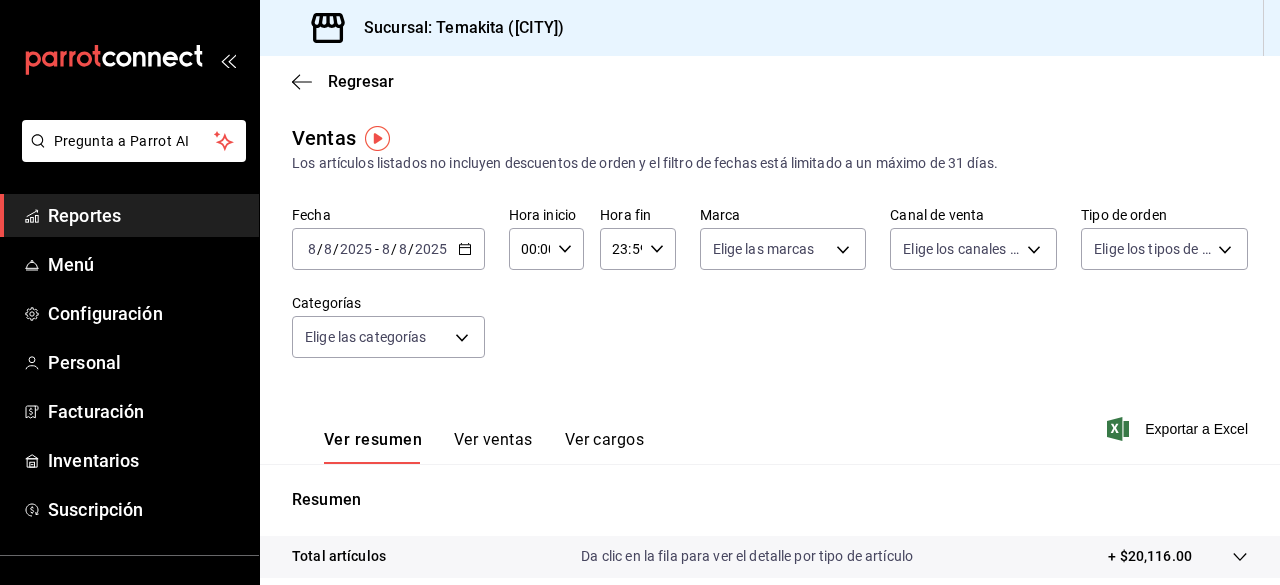 click on "2025-08-08 8 / 8 / 2025 - 2025-08-08 8 / 8 / 2025" at bounding box center (388, 249) 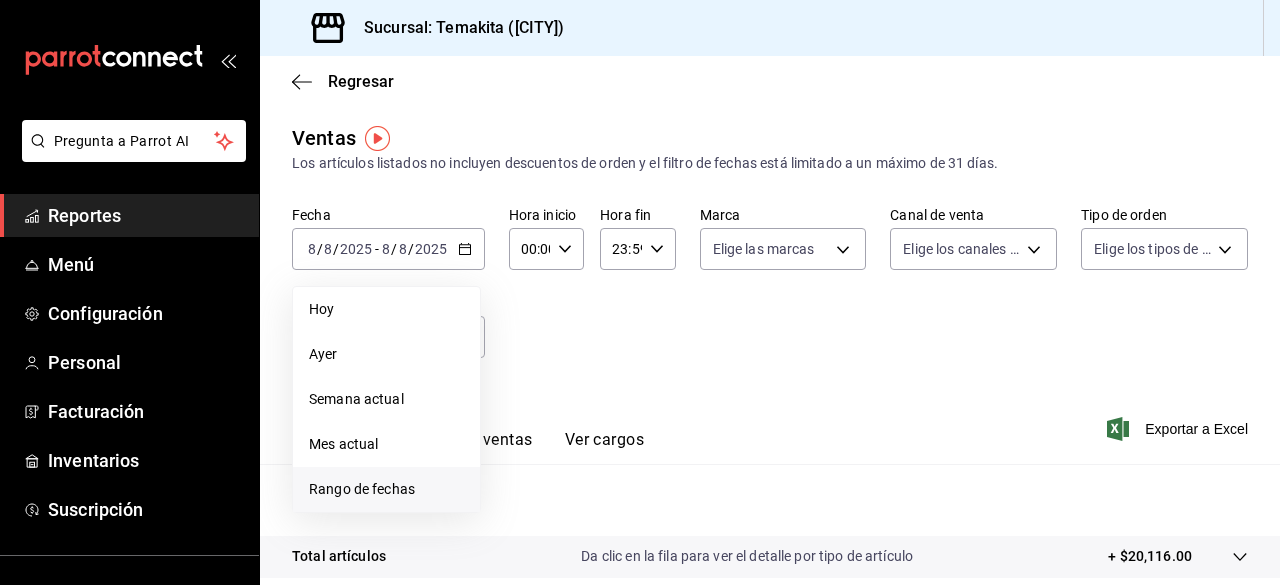 click on "Rango de fechas" at bounding box center [386, 489] 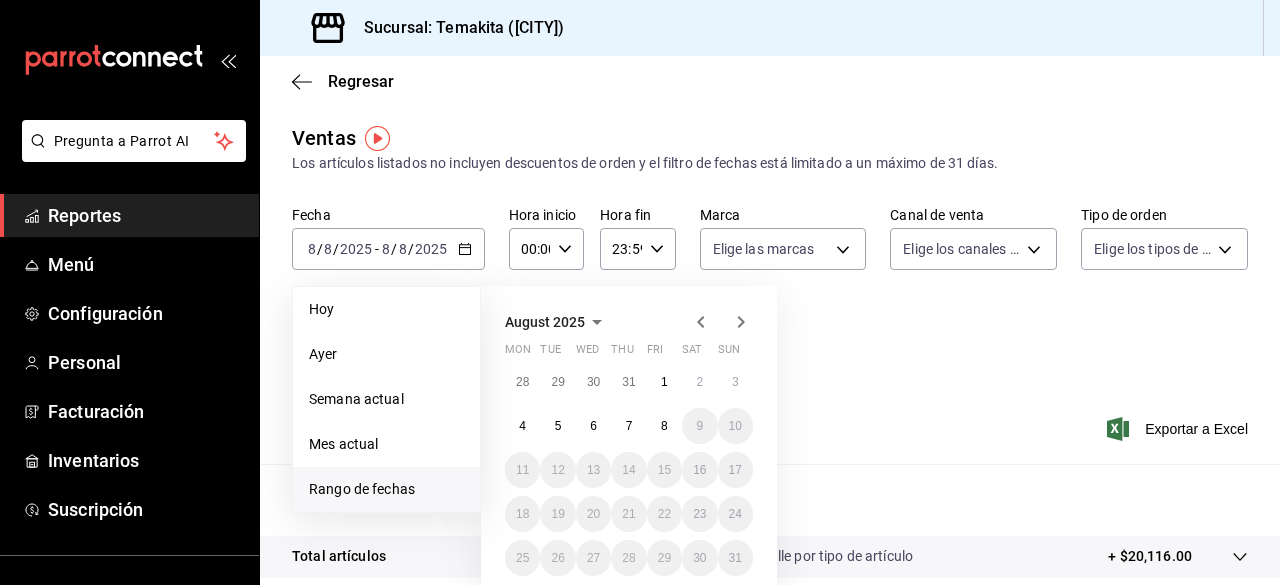 click 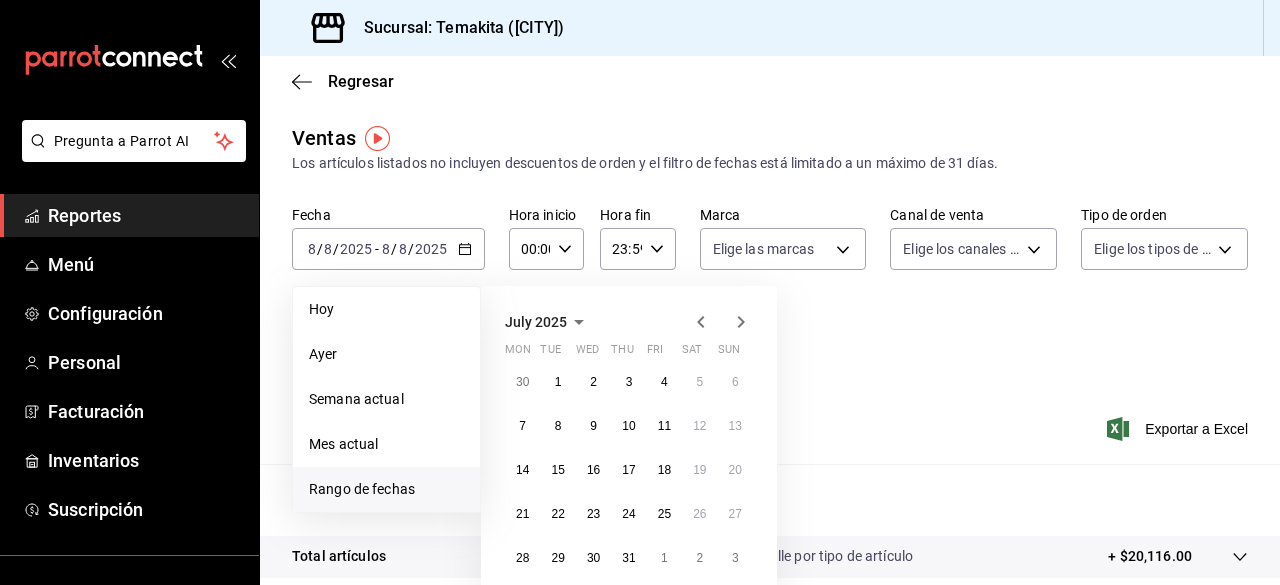 click 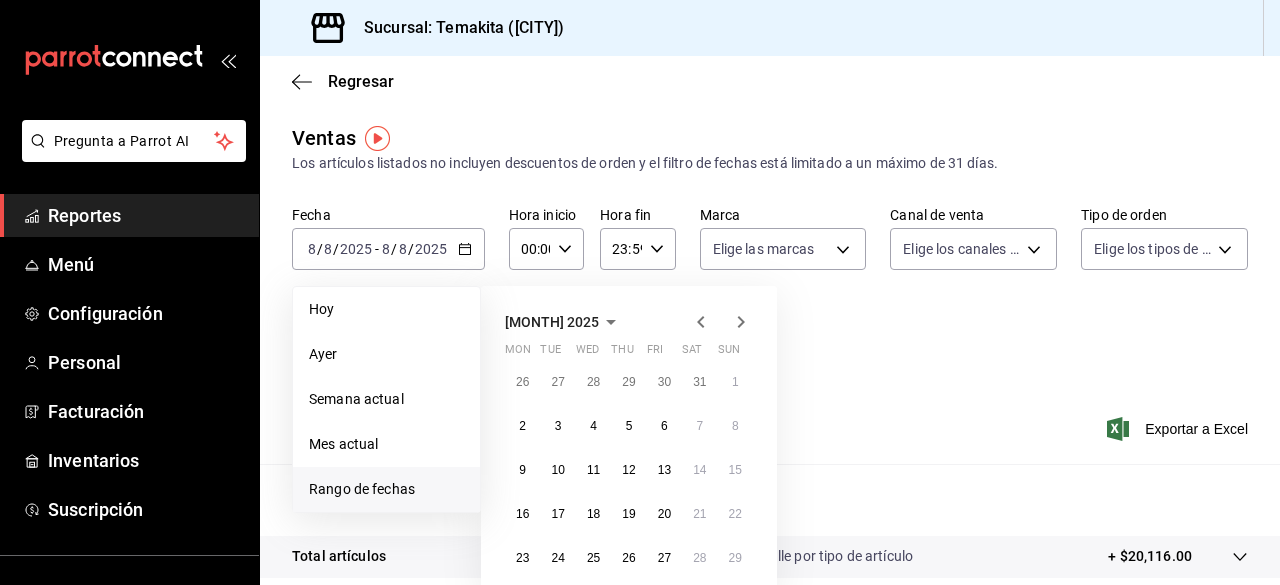 click 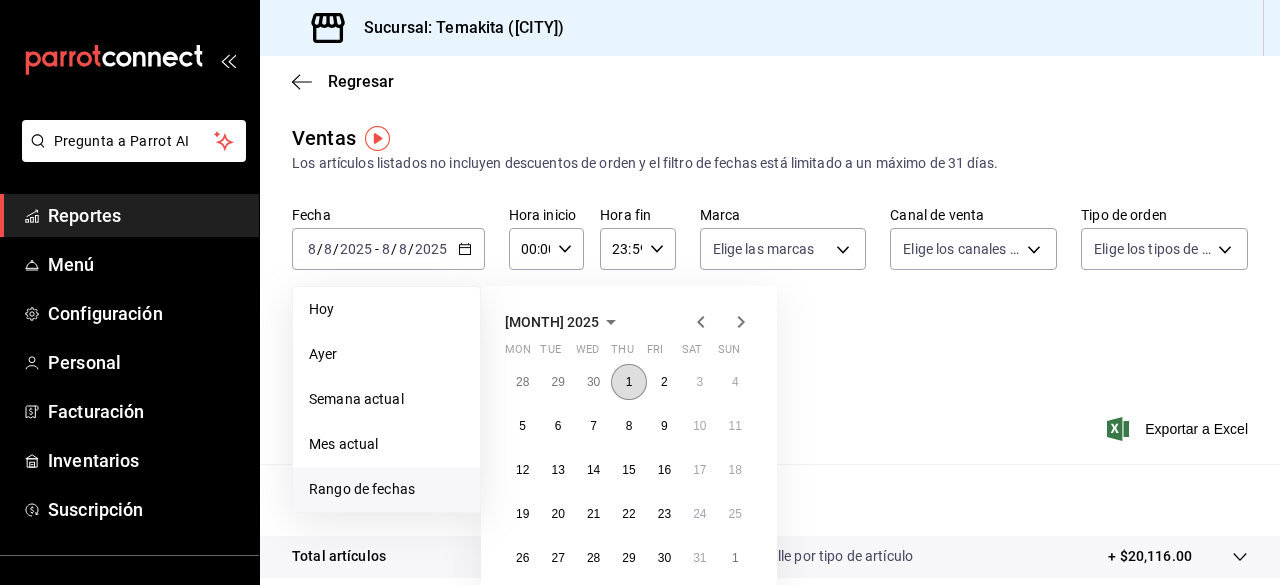 click on "1" at bounding box center (629, 382) 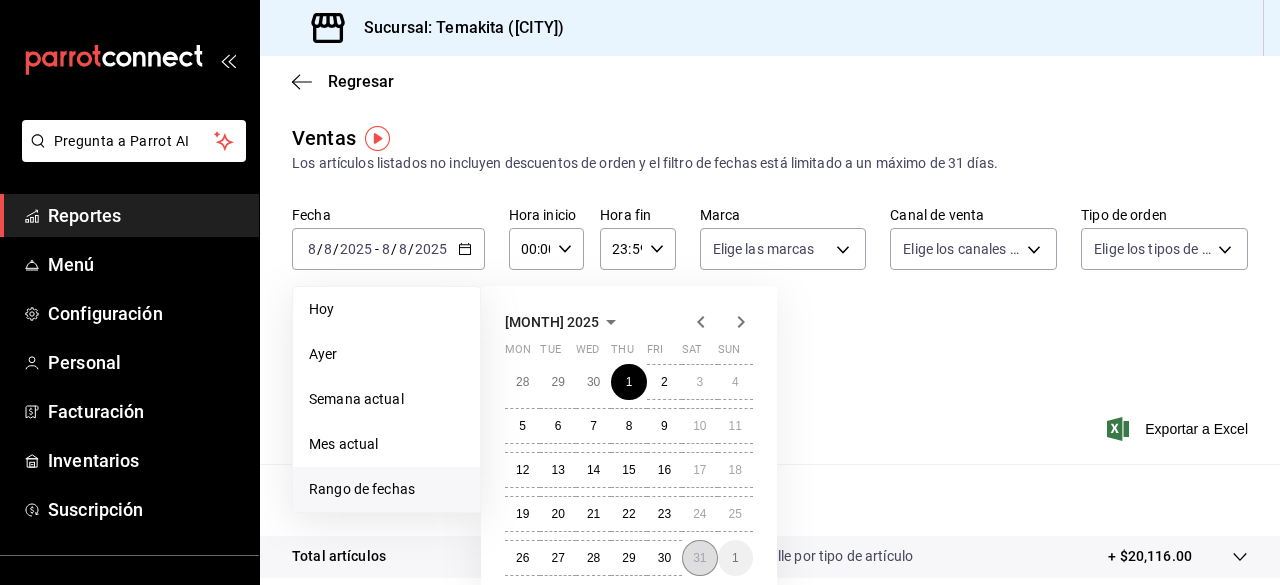 click on "31" at bounding box center (699, 558) 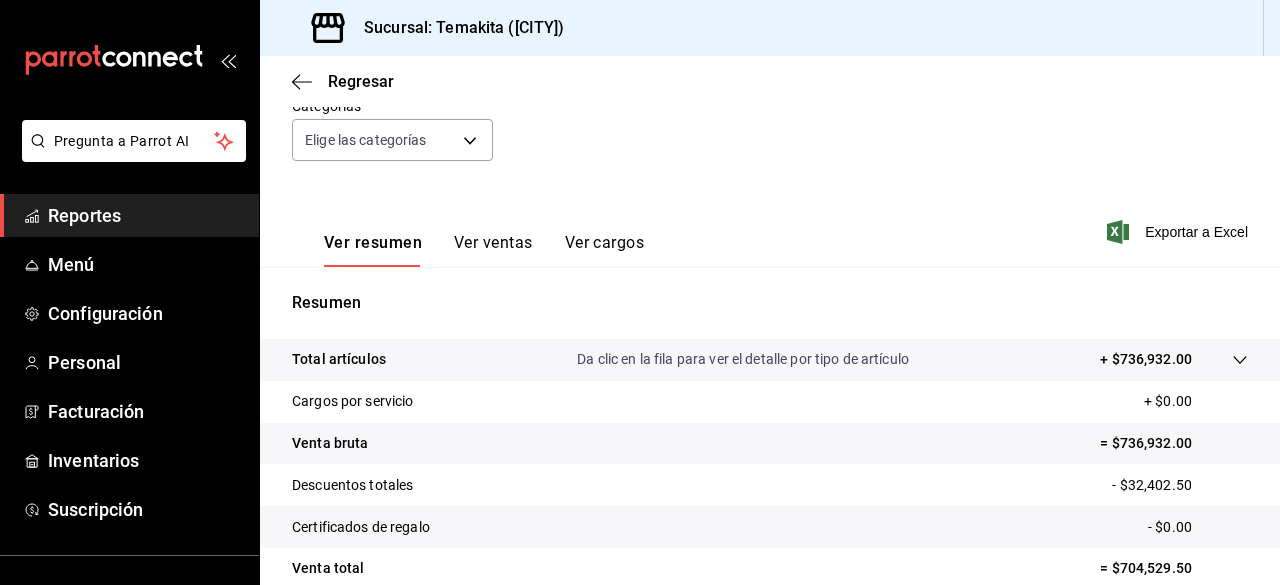 scroll, scrollTop: 373, scrollLeft: 0, axis: vertical 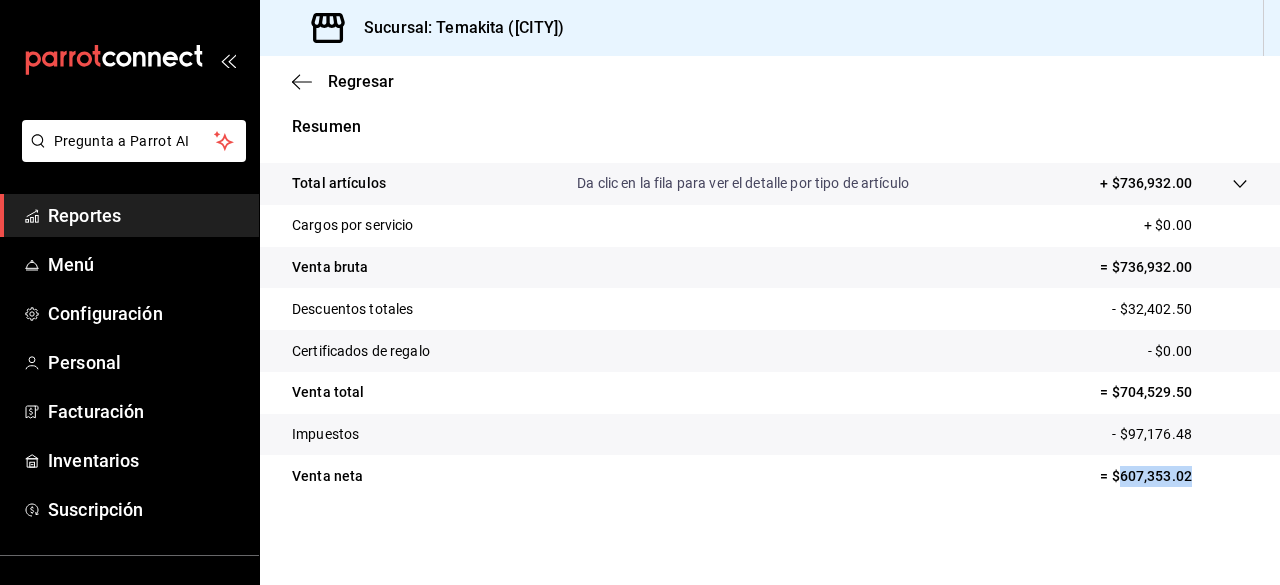 drag, startPoint x: 1183, startPoint y: 471, endPoint x: 1107, endPoint y: 476, distance: 76.1643 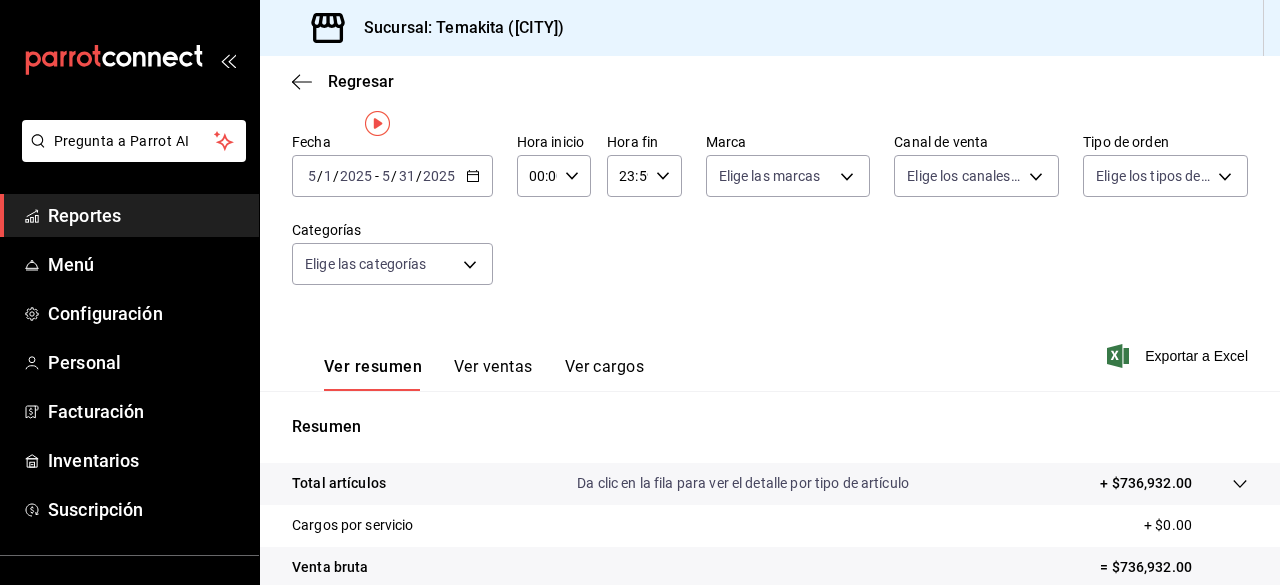 scroll, scrollTop: 0, scrollLeft: 0, axis: both 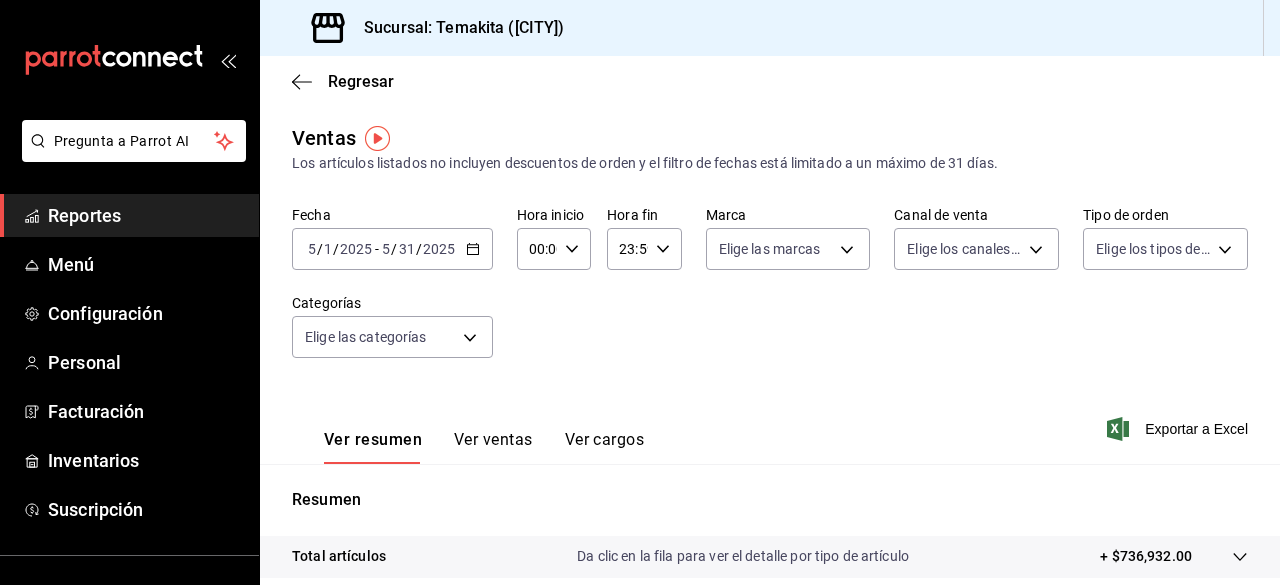 click 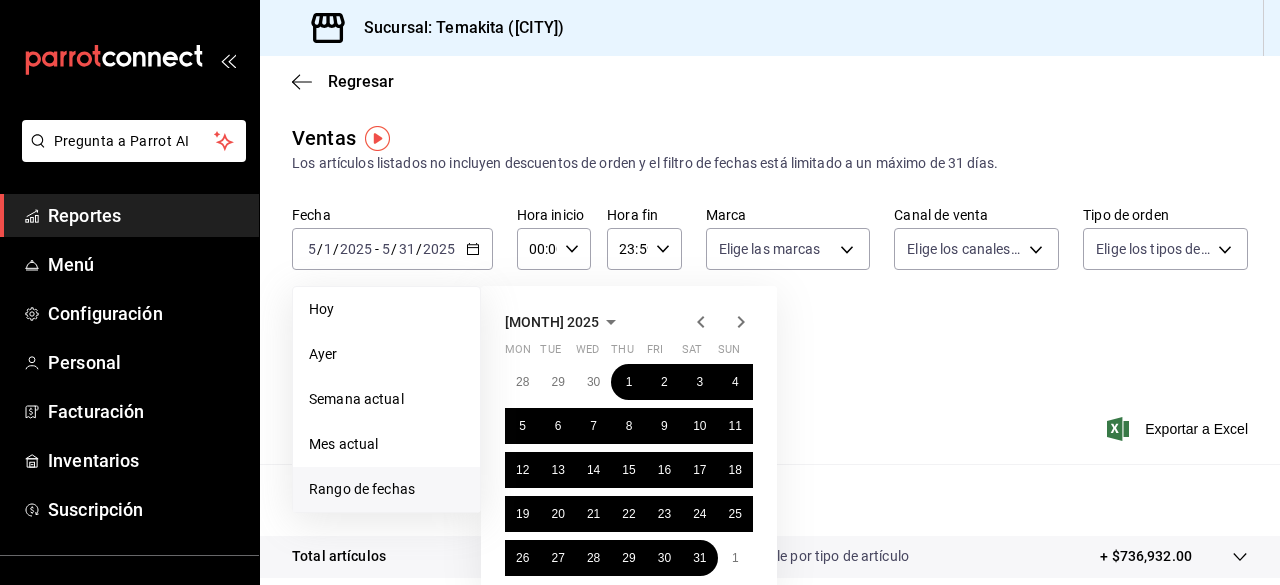 click 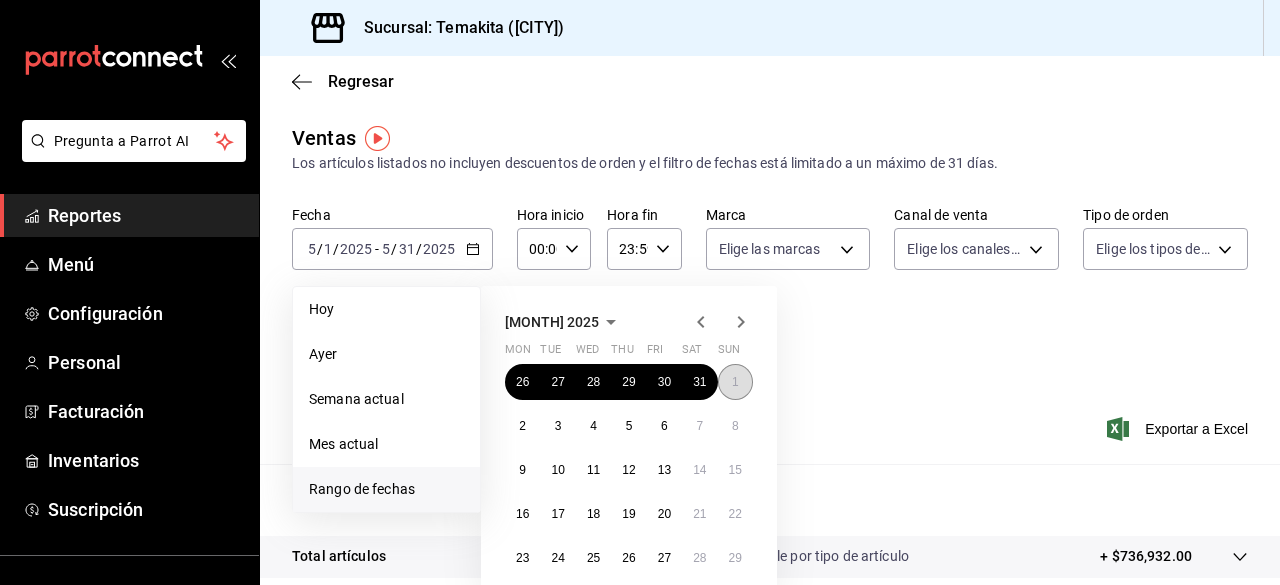 click on "1" at bounding box center (735, 382) 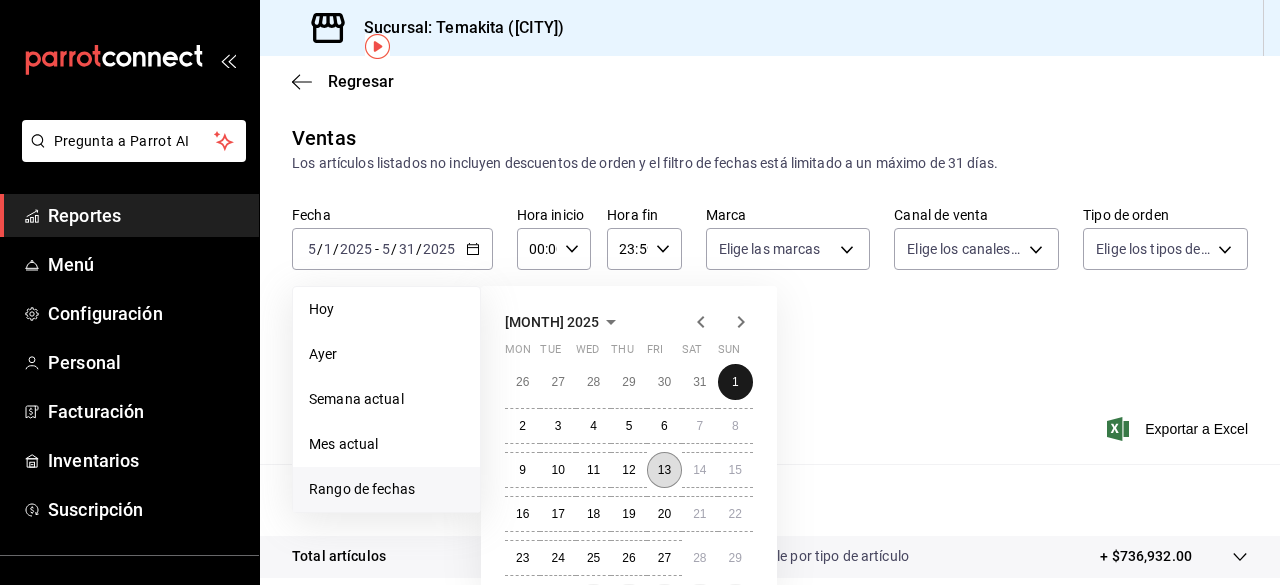 scroll, scrollTop: 106, scrollLeft: 0, axis: vertical 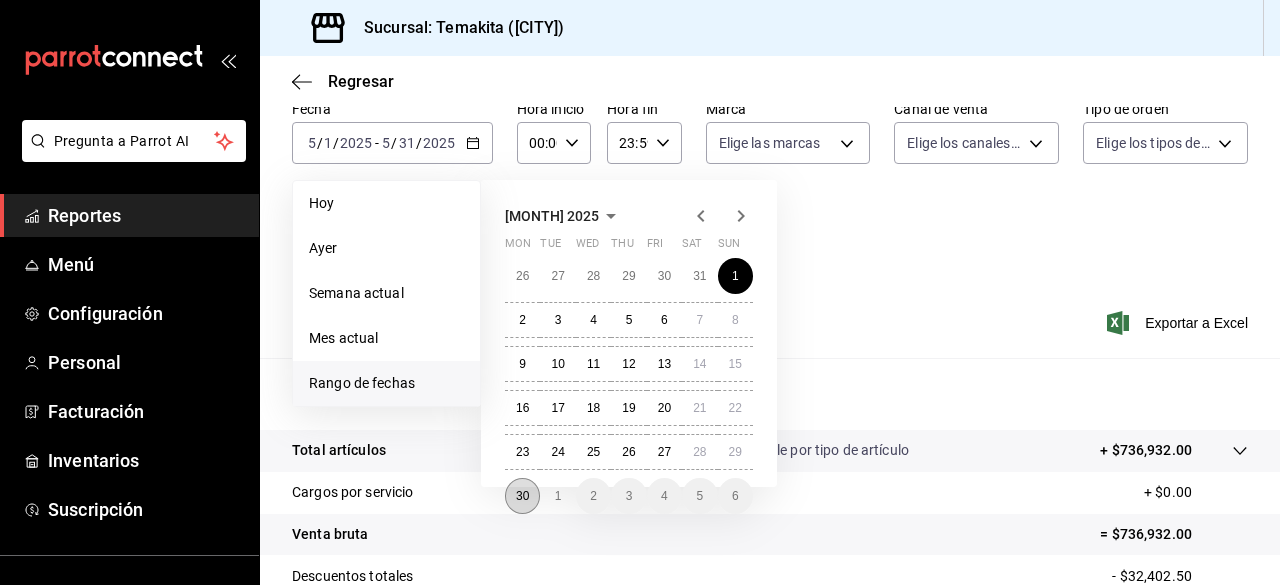click on "30" at bounding box center (522, 496) 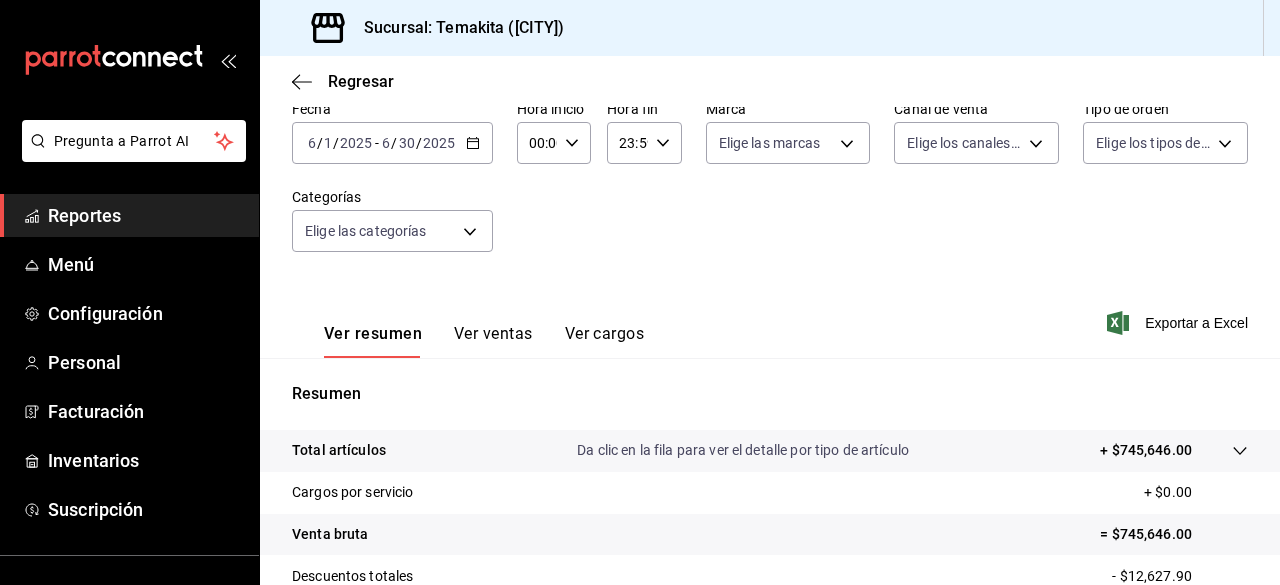 scroll, scrollTop: 373, scrollLeft: 0, axis: vertical 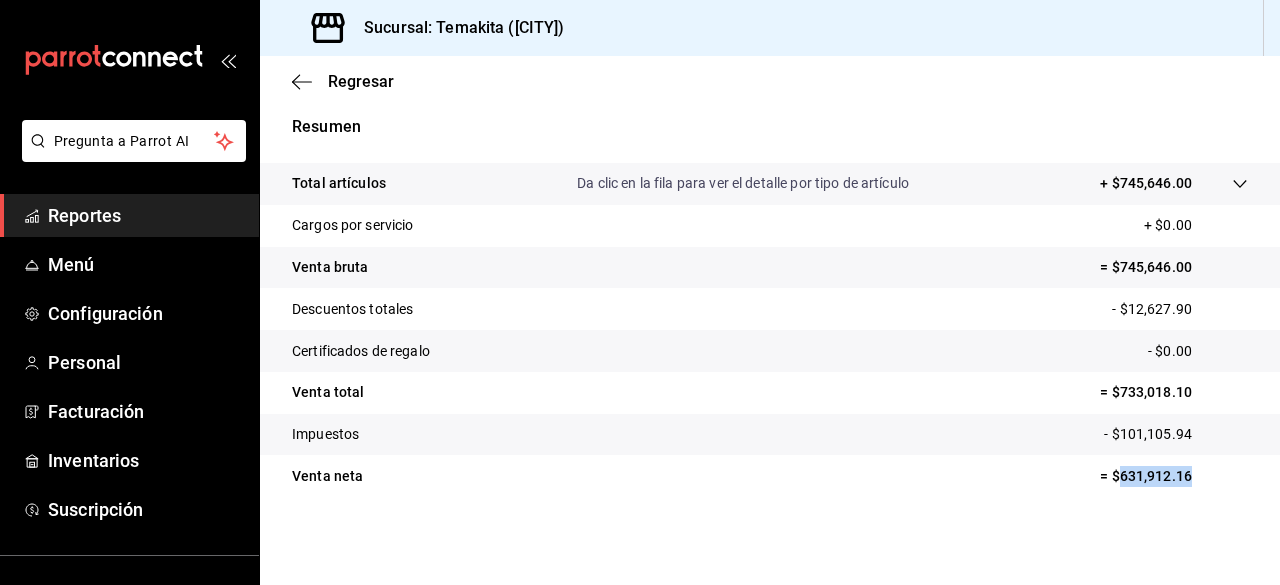 drag, startPoint x: 1183, startPoint y: 477, endPoint x: 1104, endPoint y: 480, distance: 79.05694 